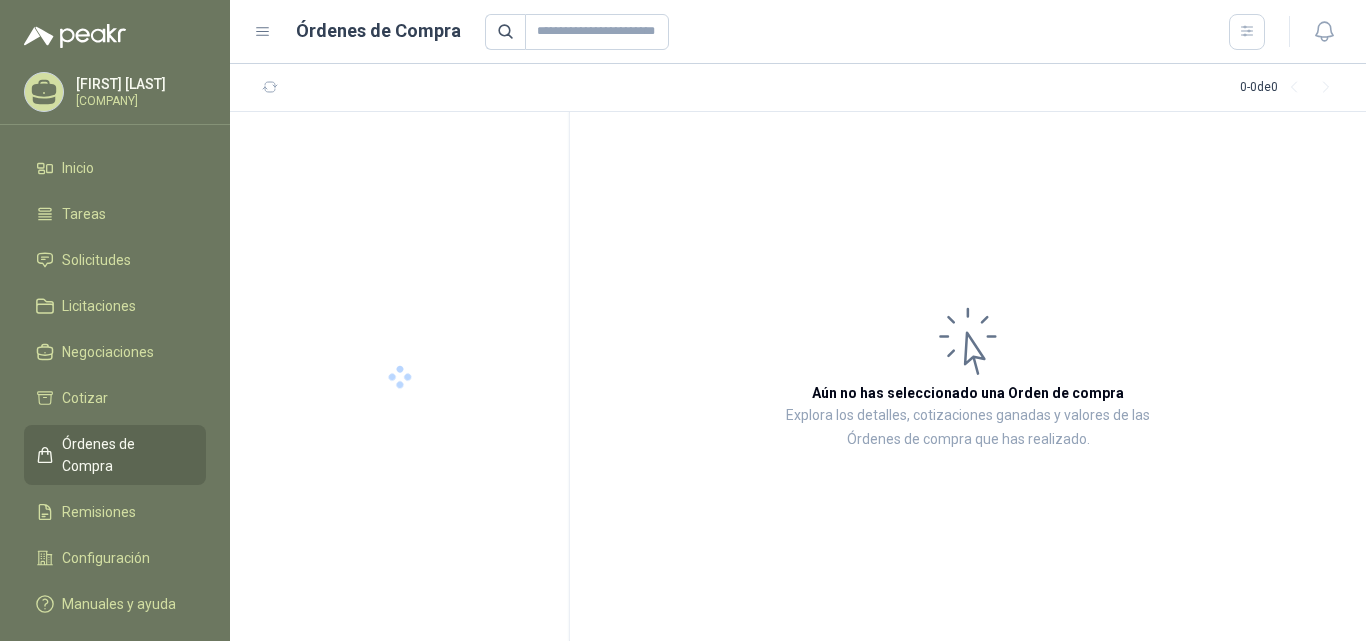 scroll, scrollTop: 0, scrollLeft: 0, axis: both 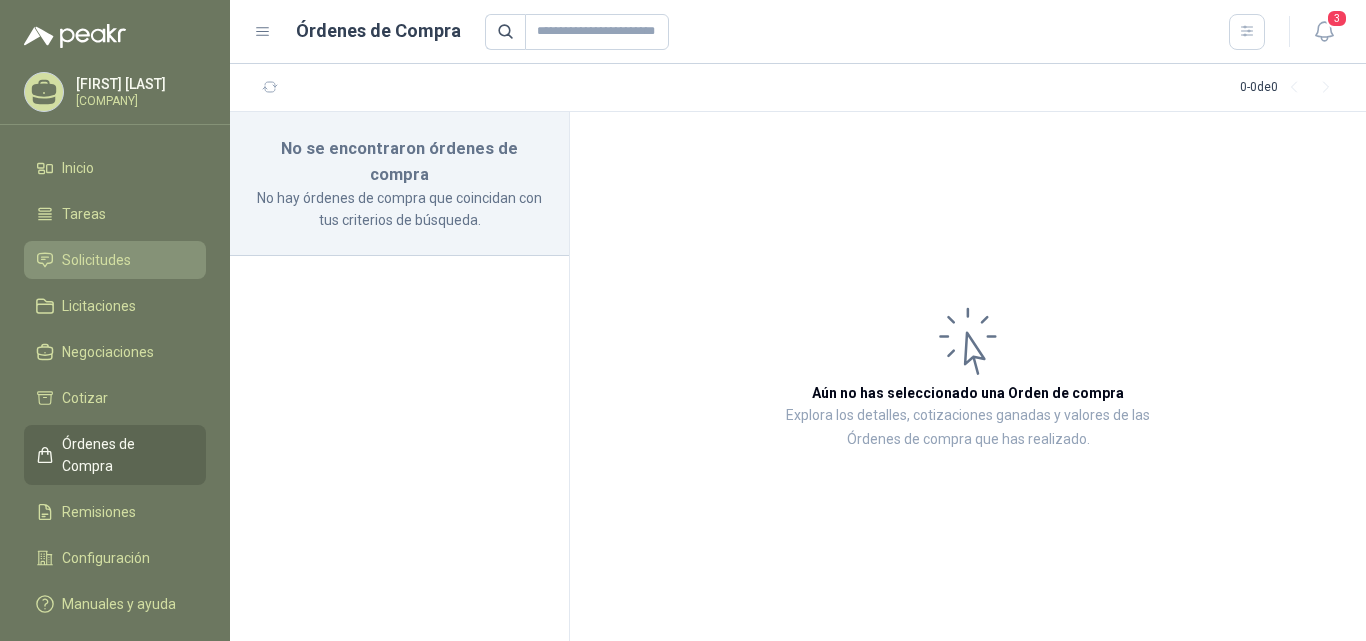 click on "Solicitudes" at bounding box center (96, 260) 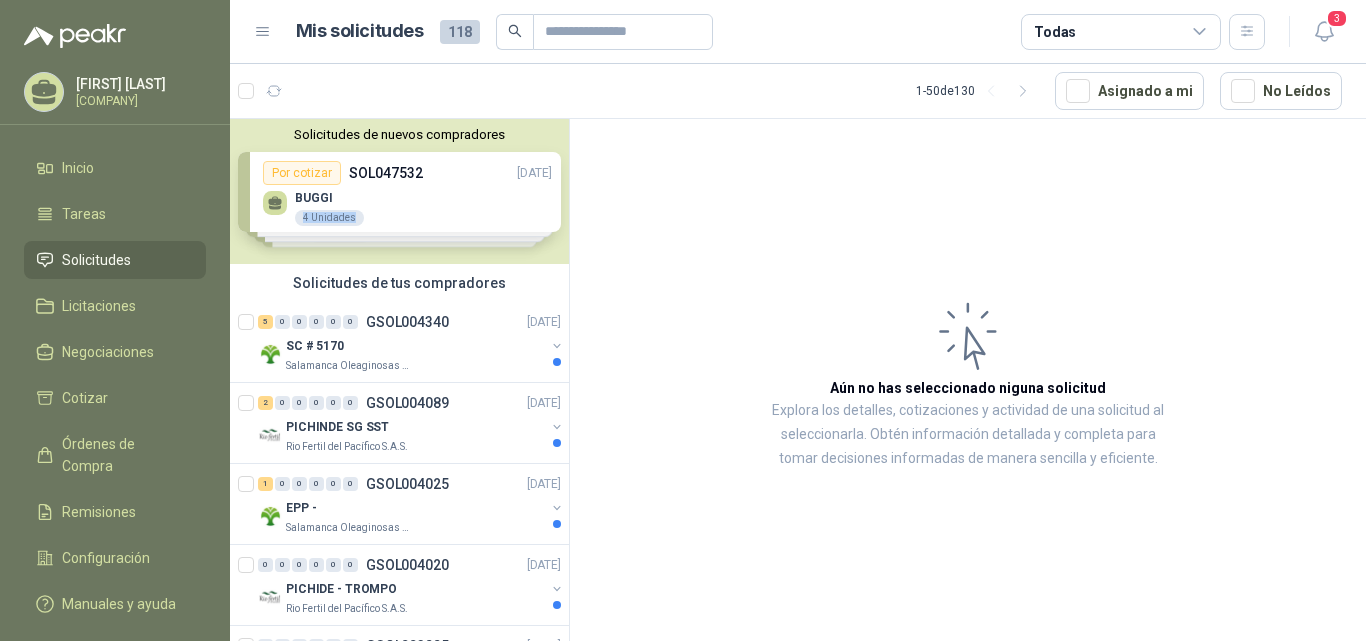 drag, startPoint x: 494, startPoint y: 206, endPoint x: 387, endPoint y: 197, distance: 107.37784 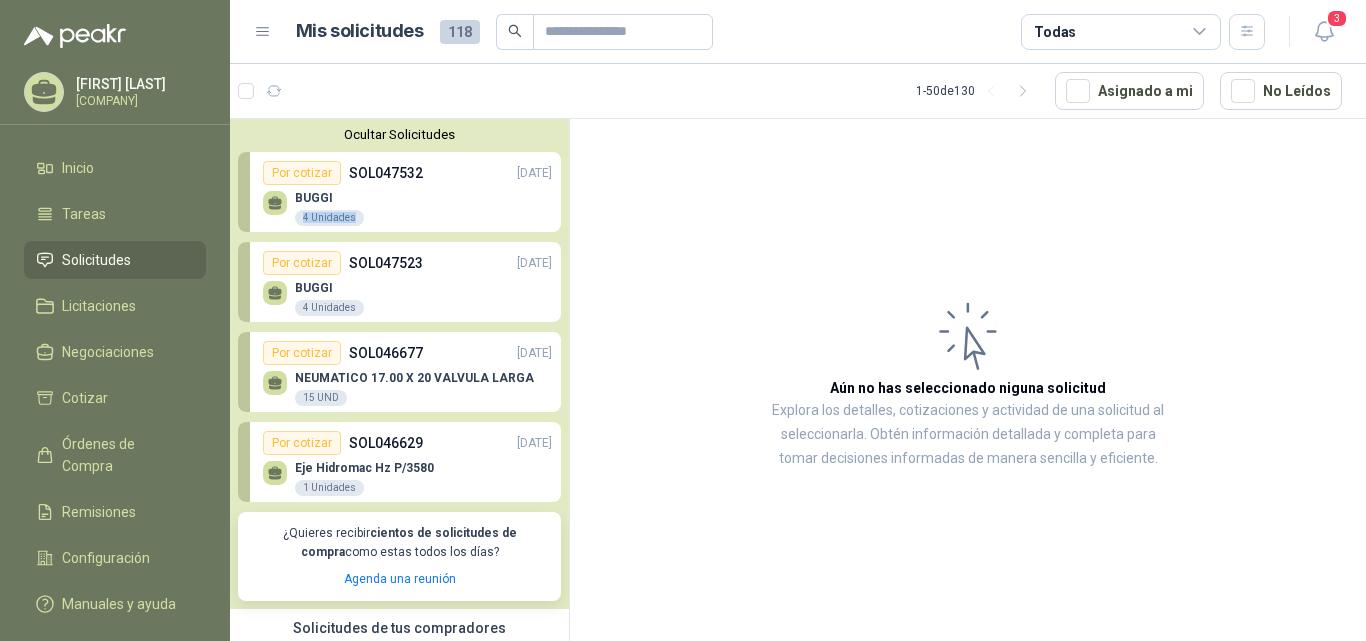 click on "Por cotizar" at bounding box center (302, 173) 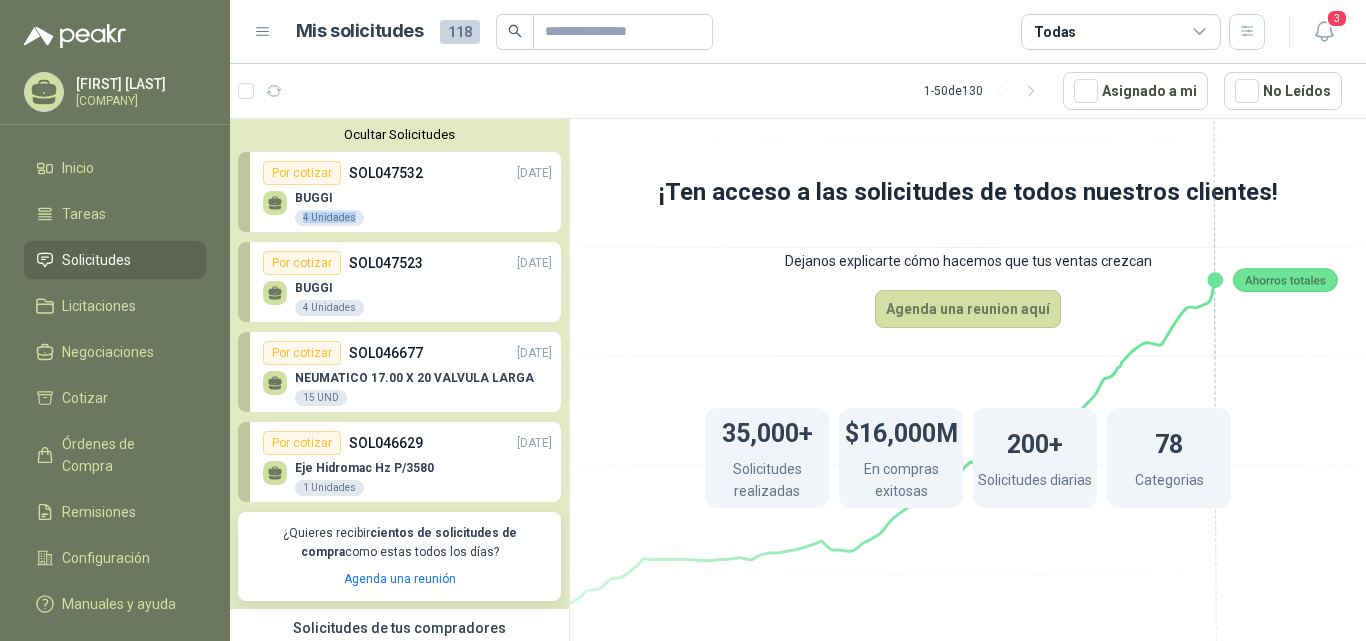 click at bounding box center [275, 200] 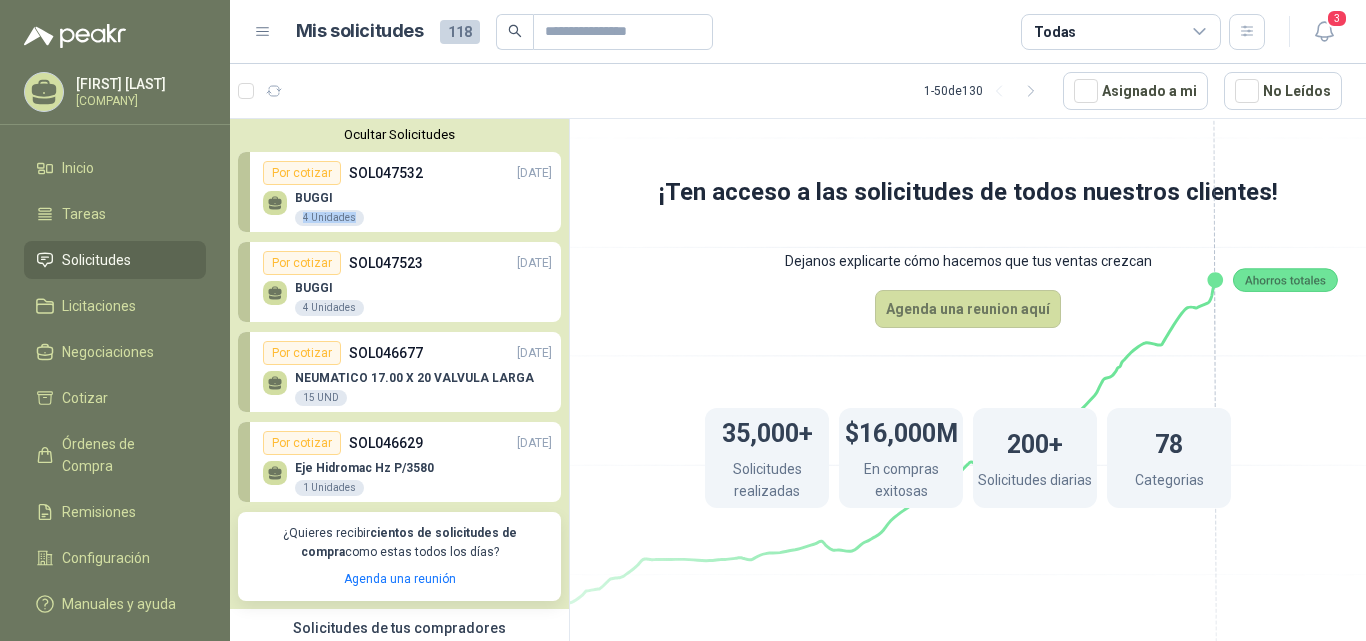 click on "Por cotizar" at bounding box center [302, 173] 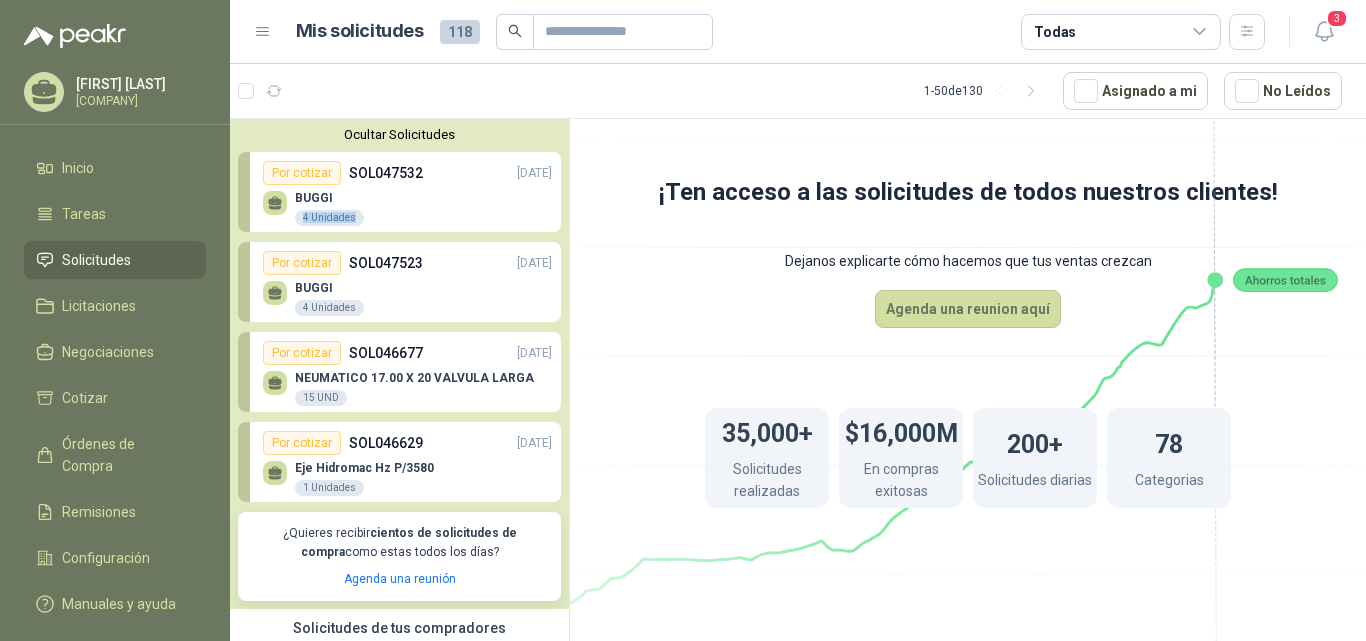 click on "4   Unidades" at bounding box center [329, 308] 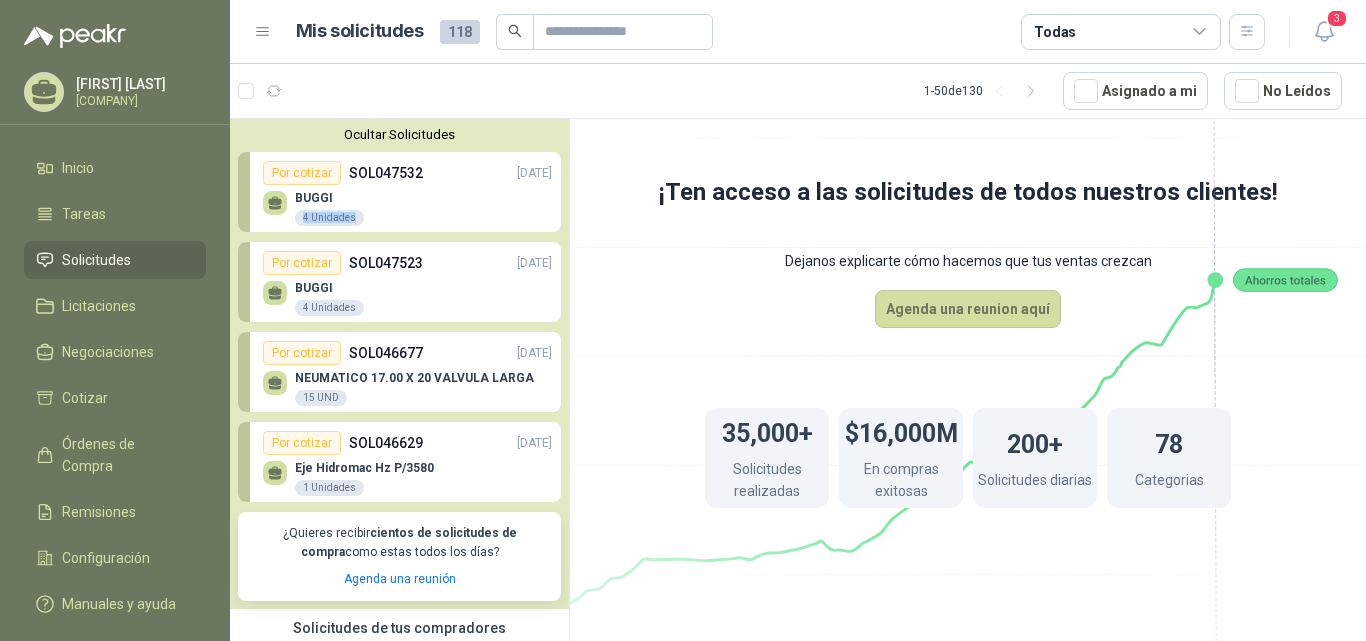 click on "Por cotizar" at bounding box center [302, 263] 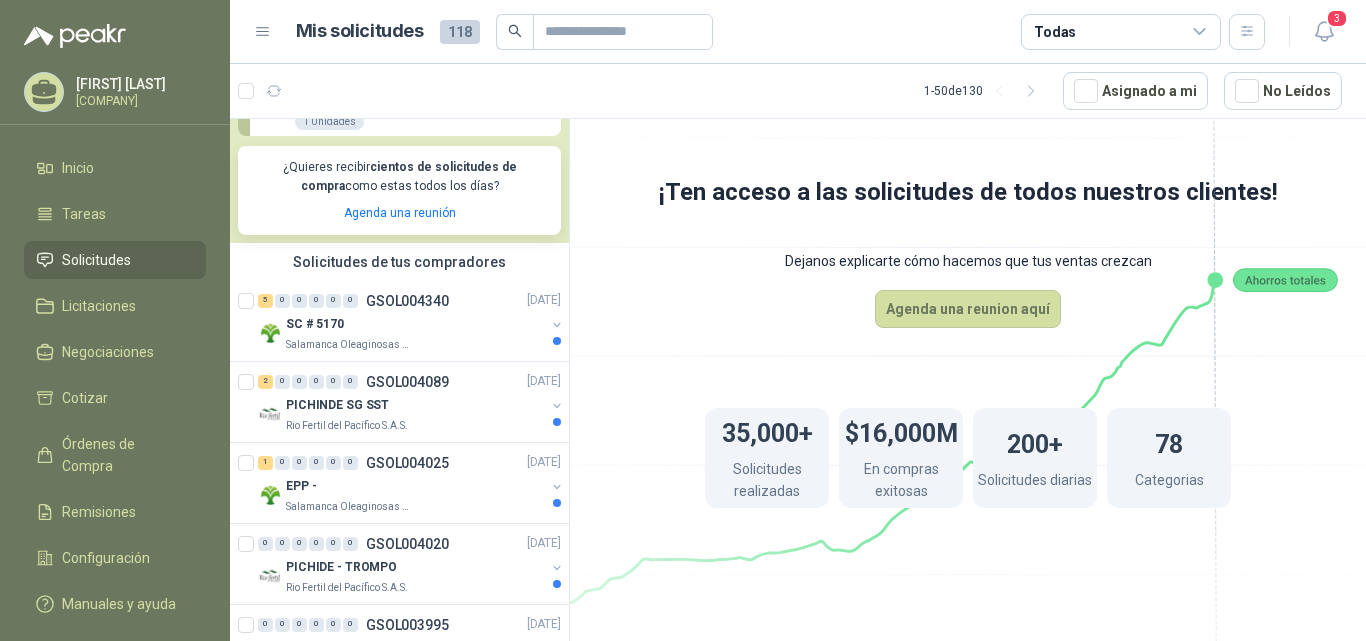 scroll, scrollTop: 418, scrollLeft: 0, axis: vertical 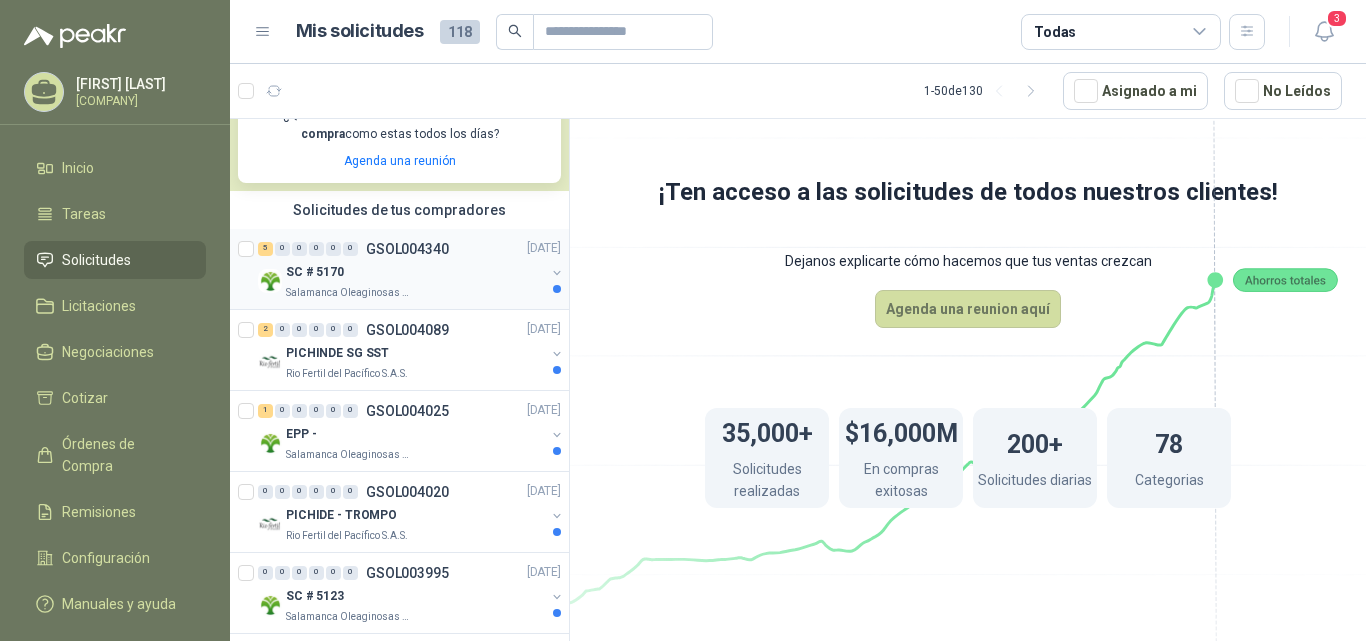 click on "SC # 5170" at bounding box center (415, 273) 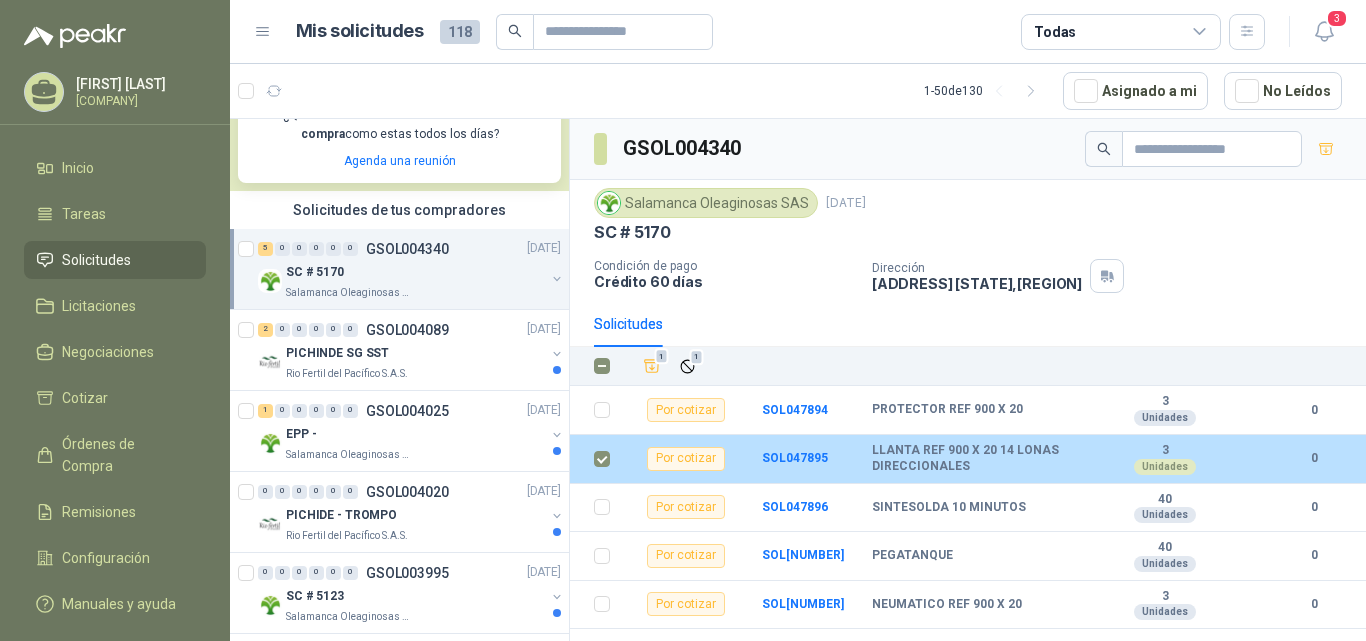 click on "Por cotizar" at bounding box center [686, 459] 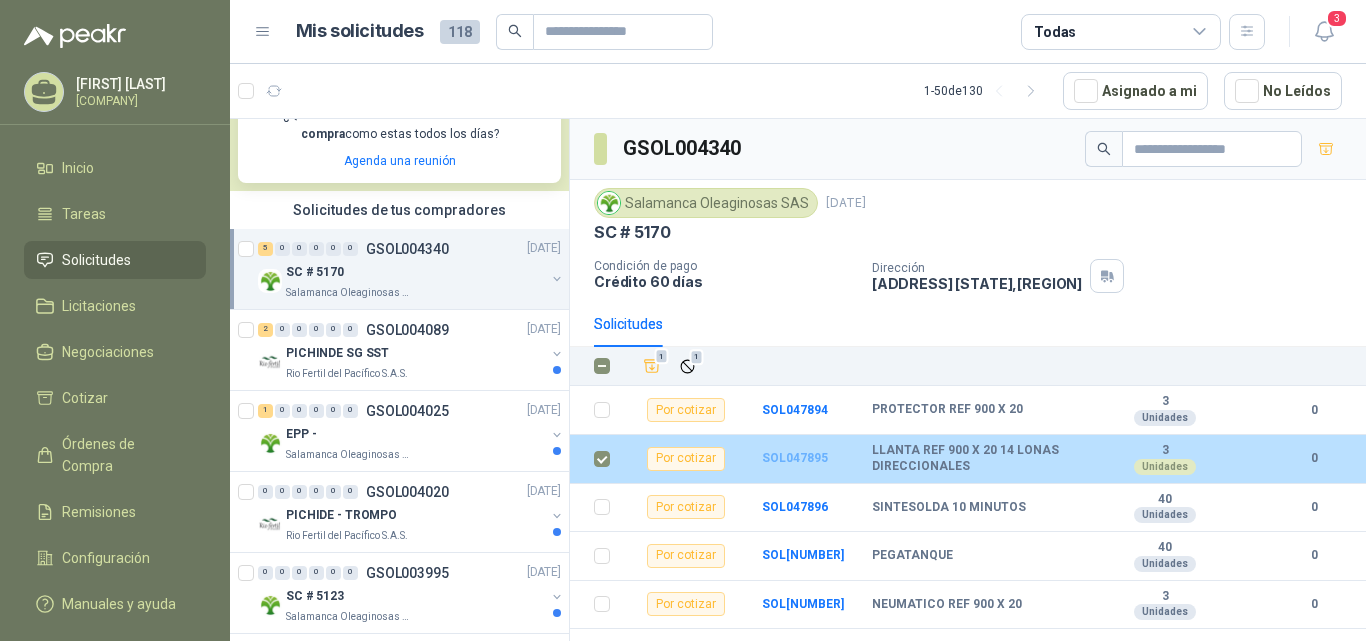 click on "SOL047895" at bounding box center [795, 458] 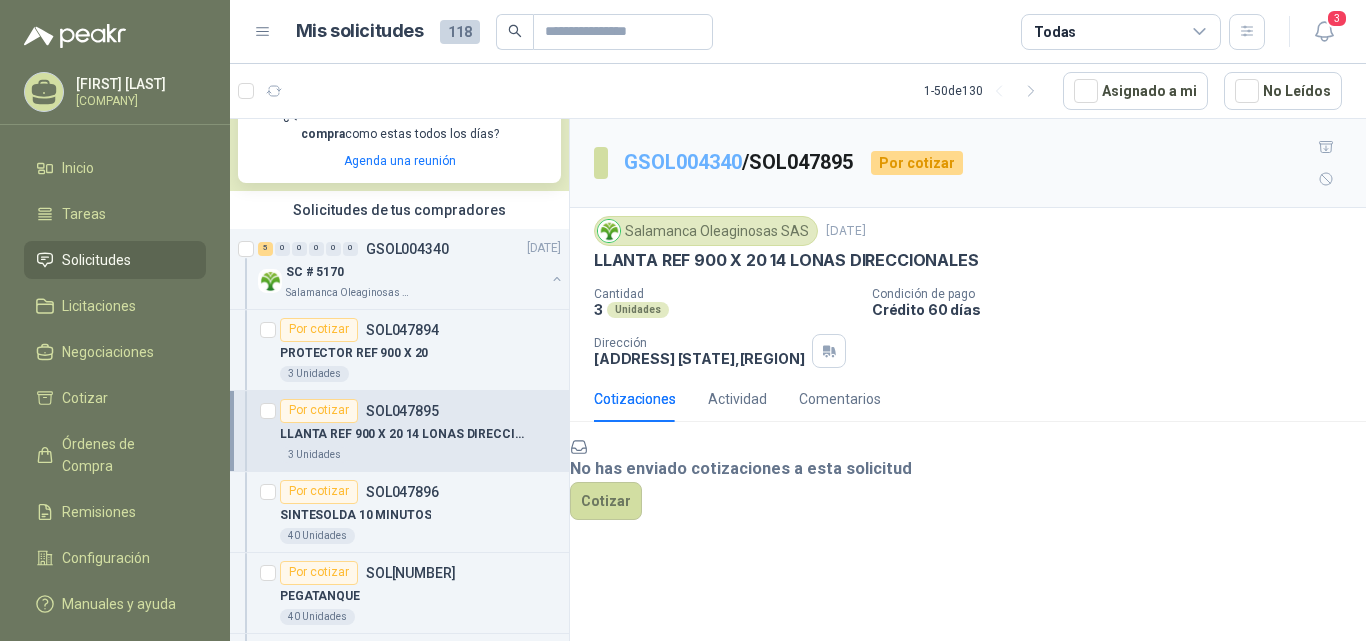 click on "GSOL004340" at bounding box center (683, 162) 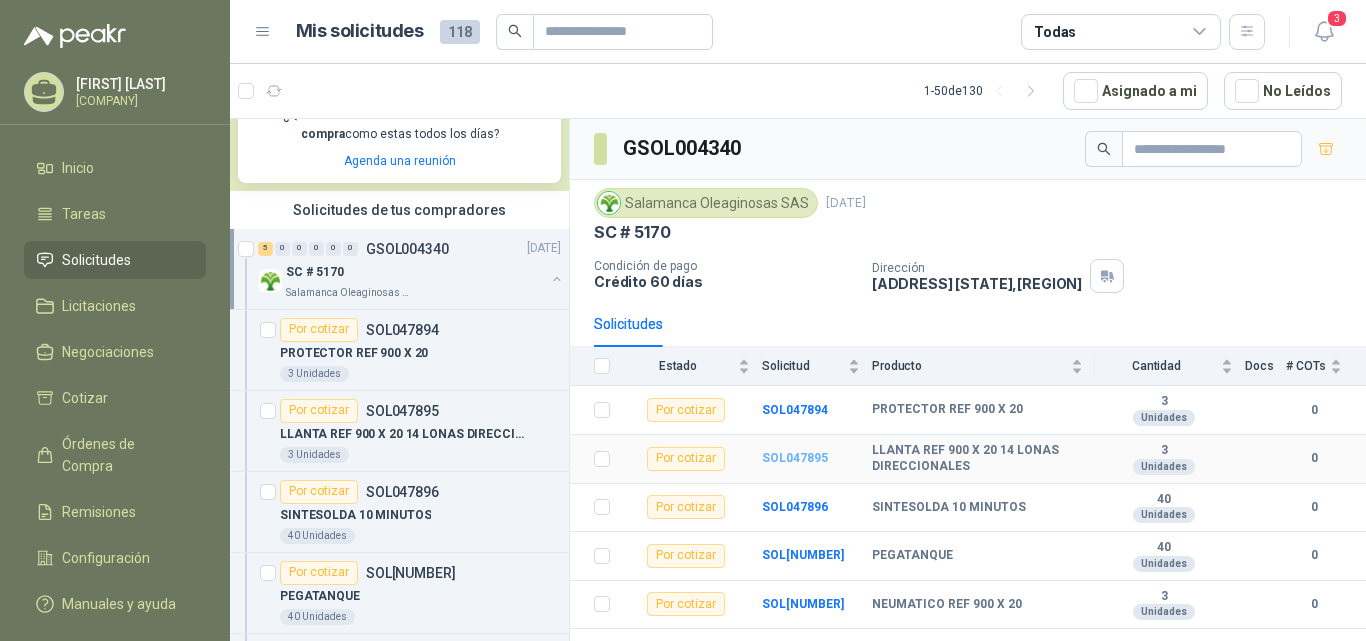 click on "SOL047895" at bounding box center (795, 458) 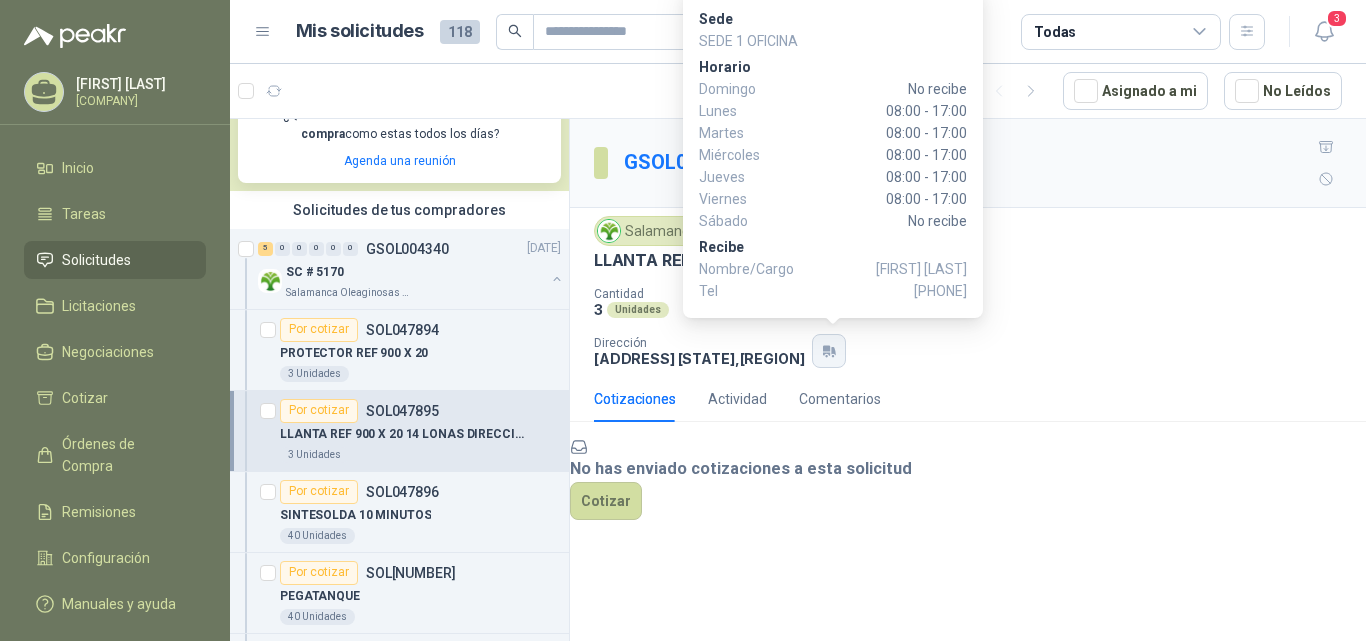 click at bounding box center [829, 351] 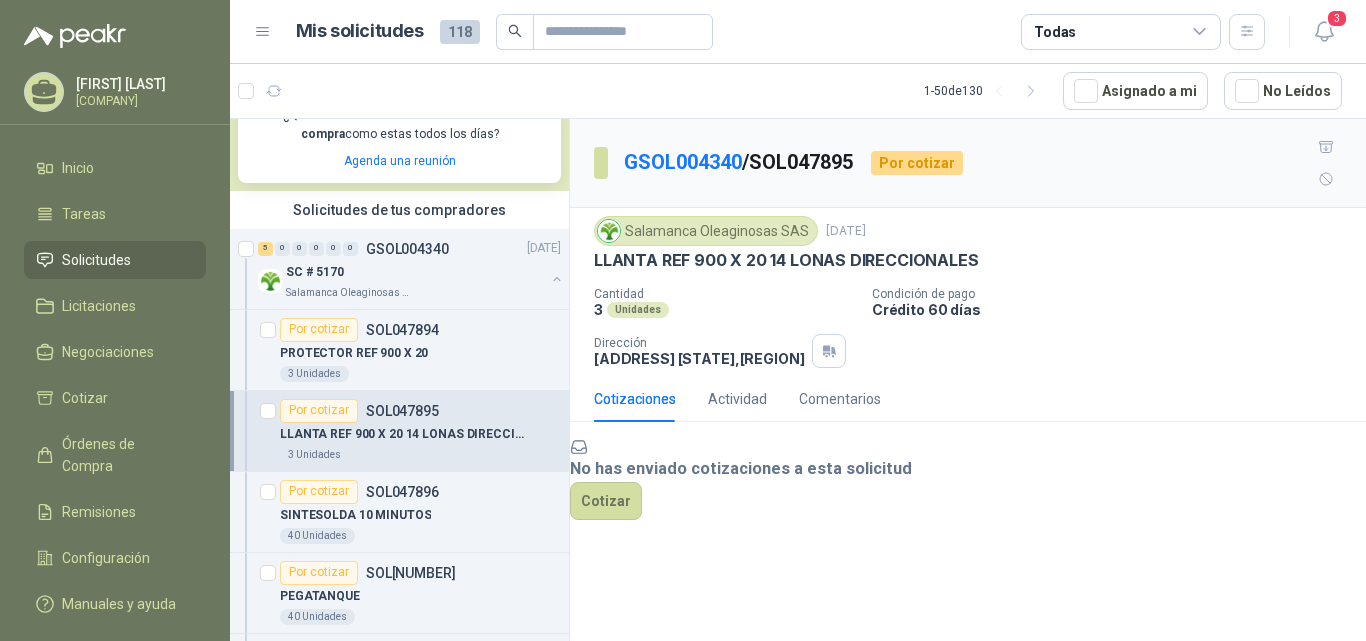 click on "[QUANTITY] [UNIT] [PAYMENT_CONDITION] [ADDRESS] [CITY], [STATE]" at bounding box center (968, 327) 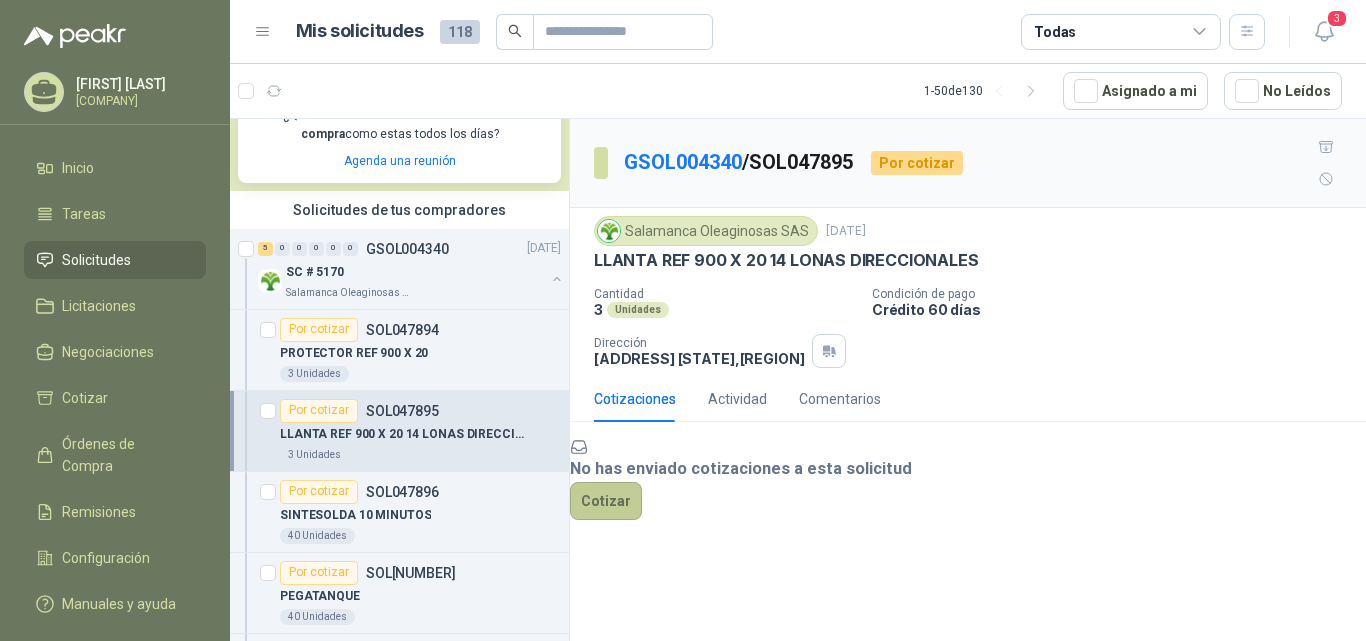 click on "Cotizar" at bounding box center (606, 501) 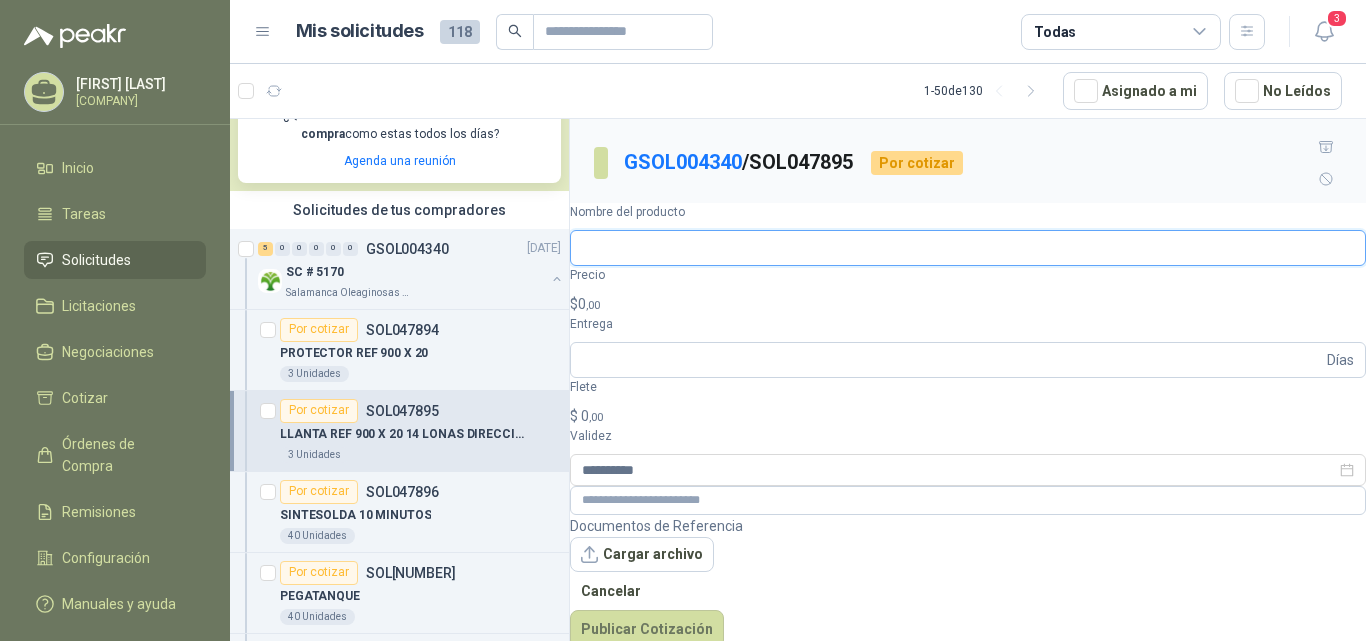 click on "Nombre del producto" at bounding box center [968, 248] 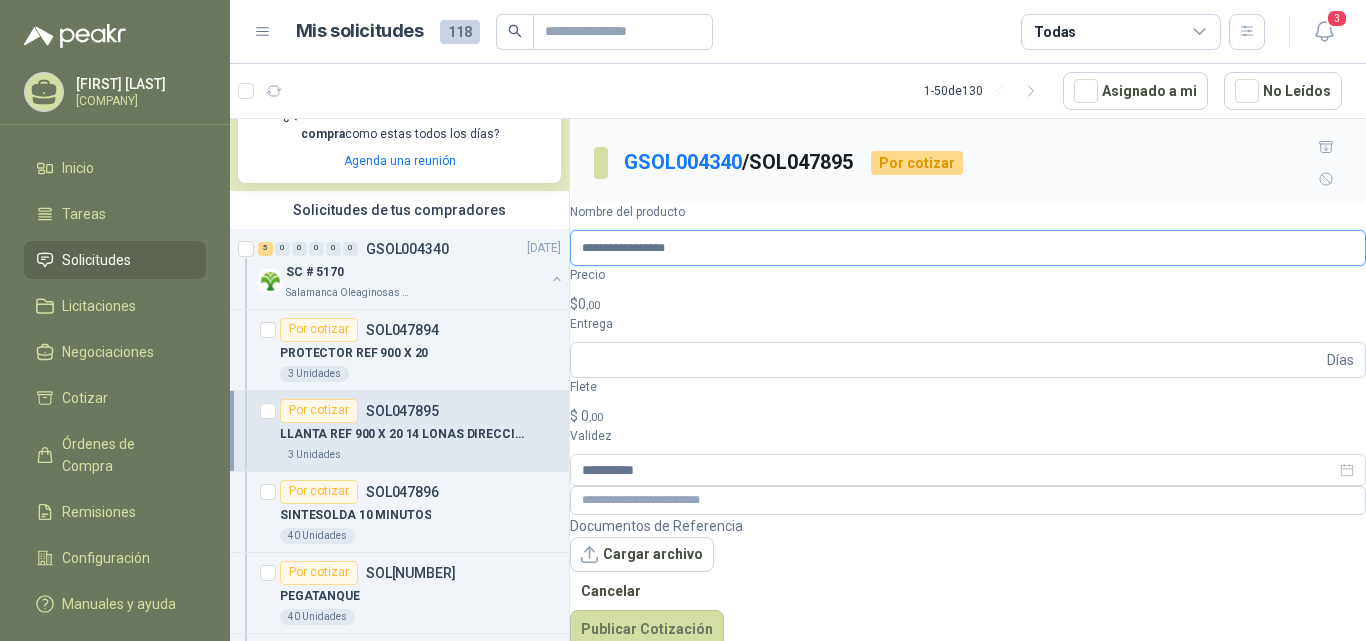 type on "**********" 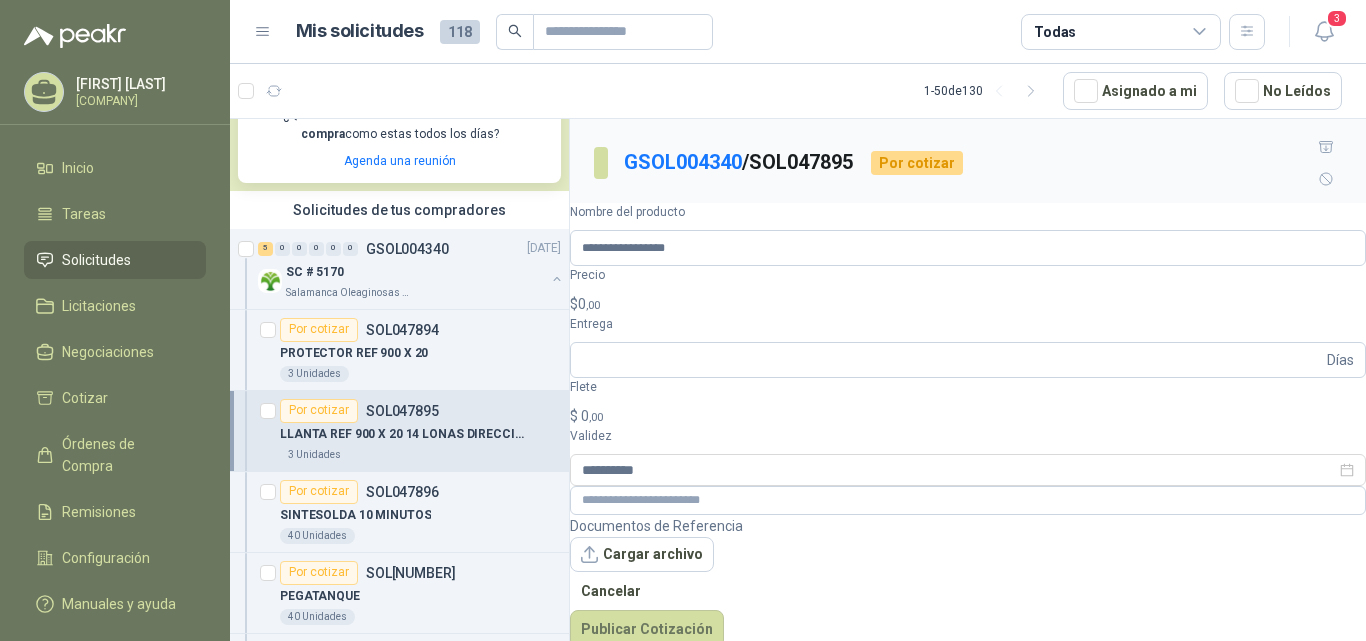 click on "$  0 ,00" at bounding box center [968, 304] 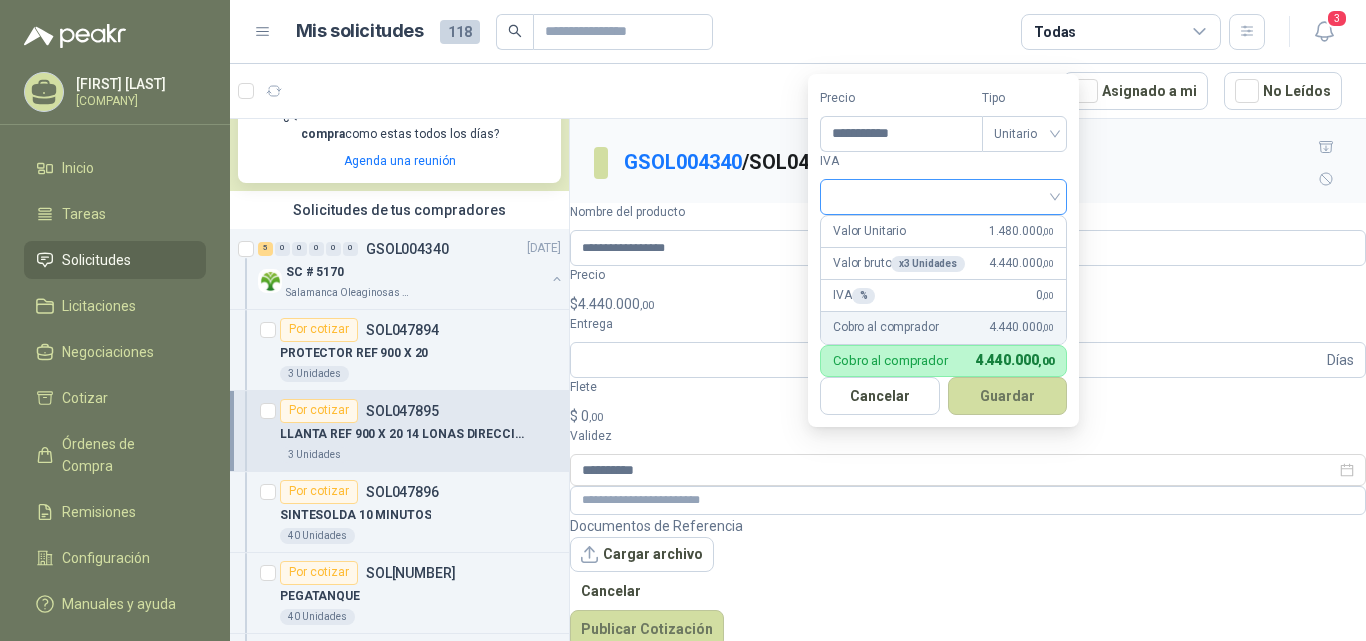 type on "**********" 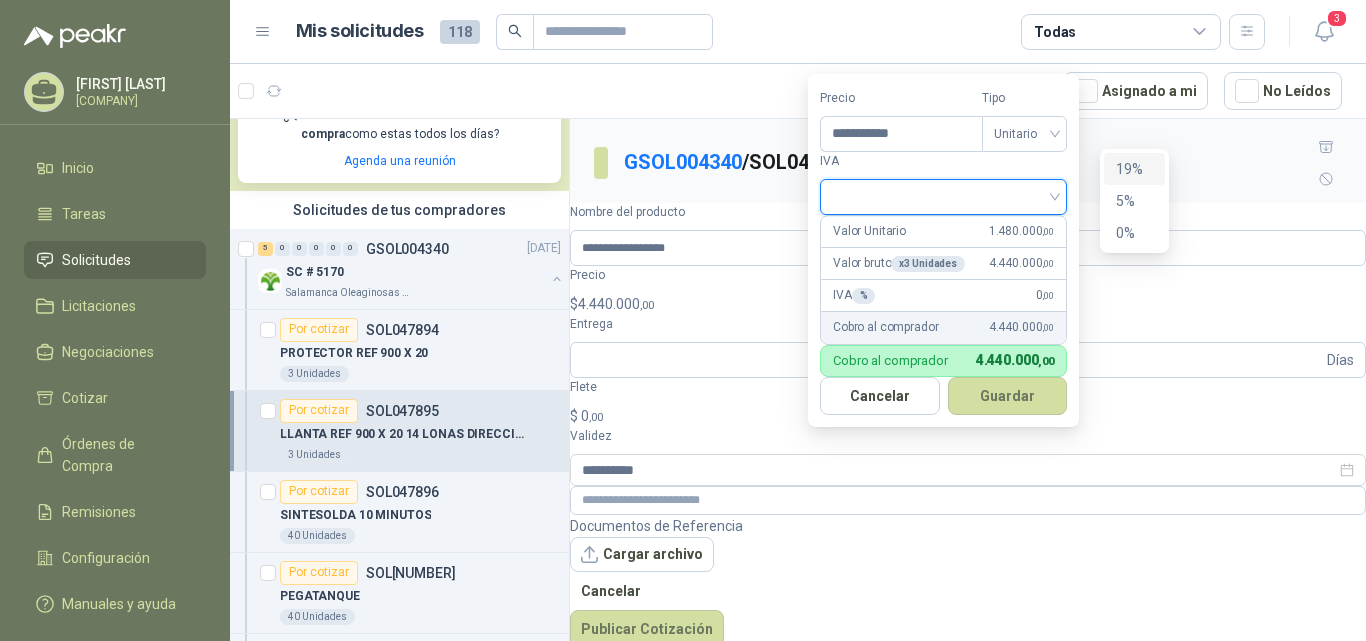 click at bounding box center (943, 195) 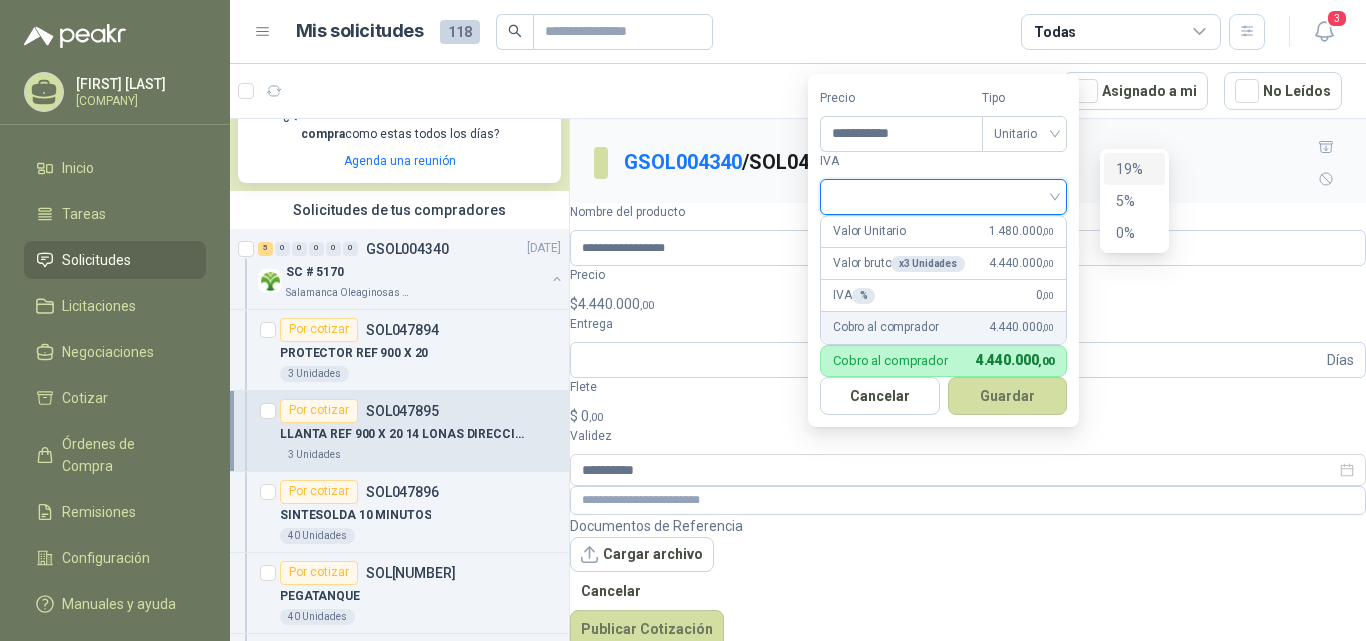 click on "19%" at bounding box center [1134, 169] 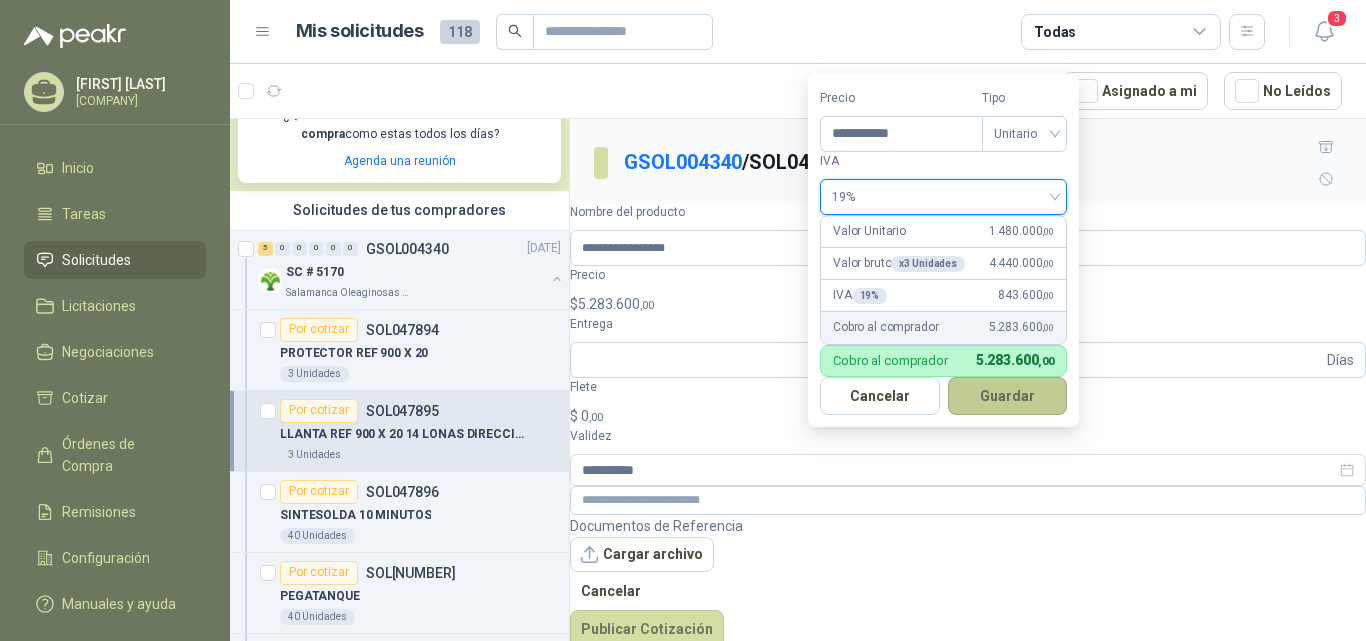click on "Guardar" at bounding box center (1008, 396) 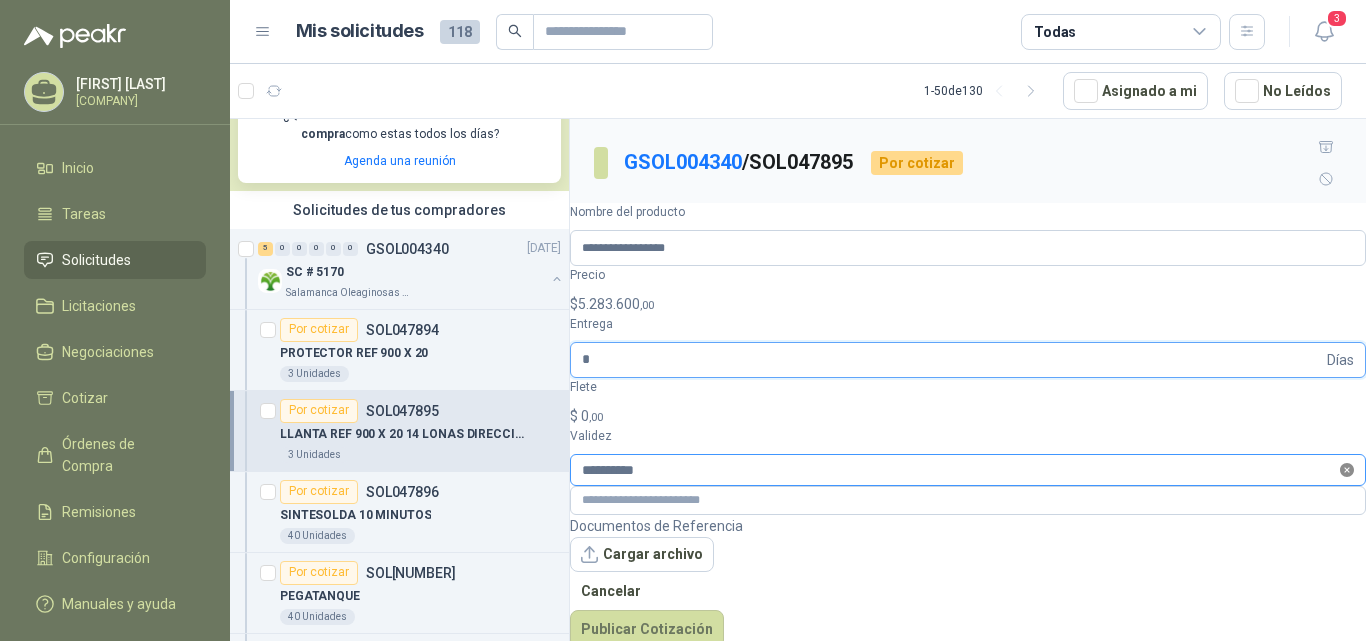 click at bounding box center (1347, 470) 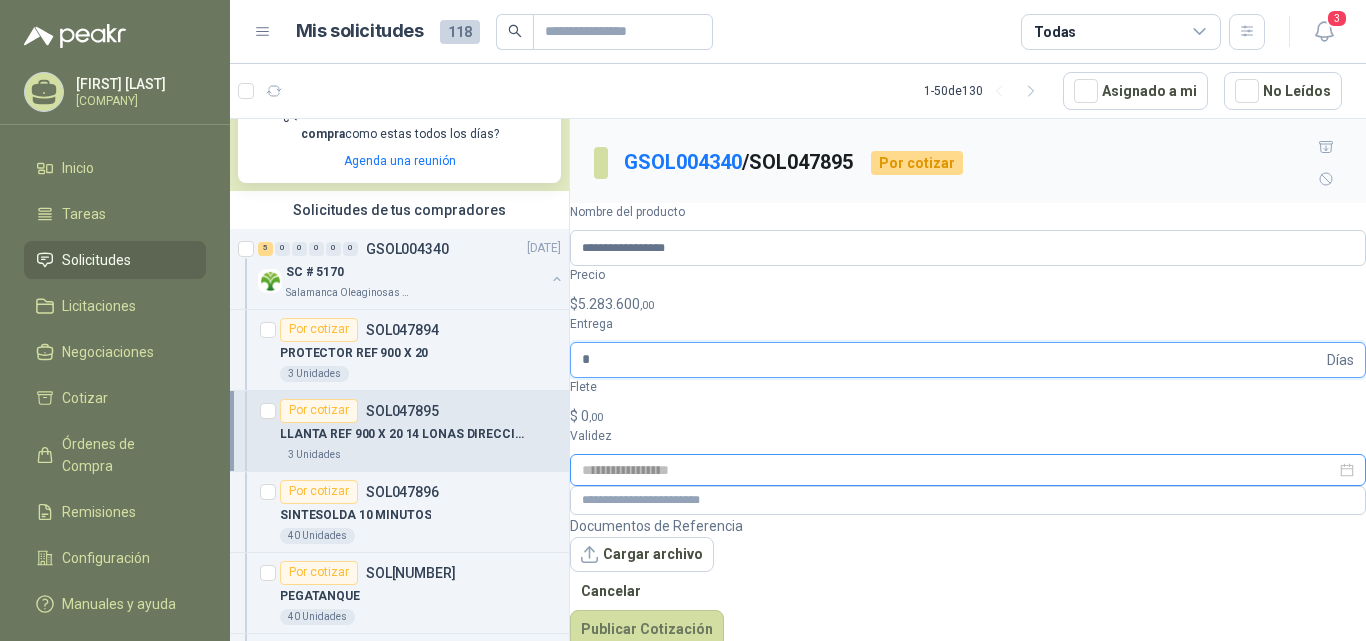 click at bounding box center [968, 470] 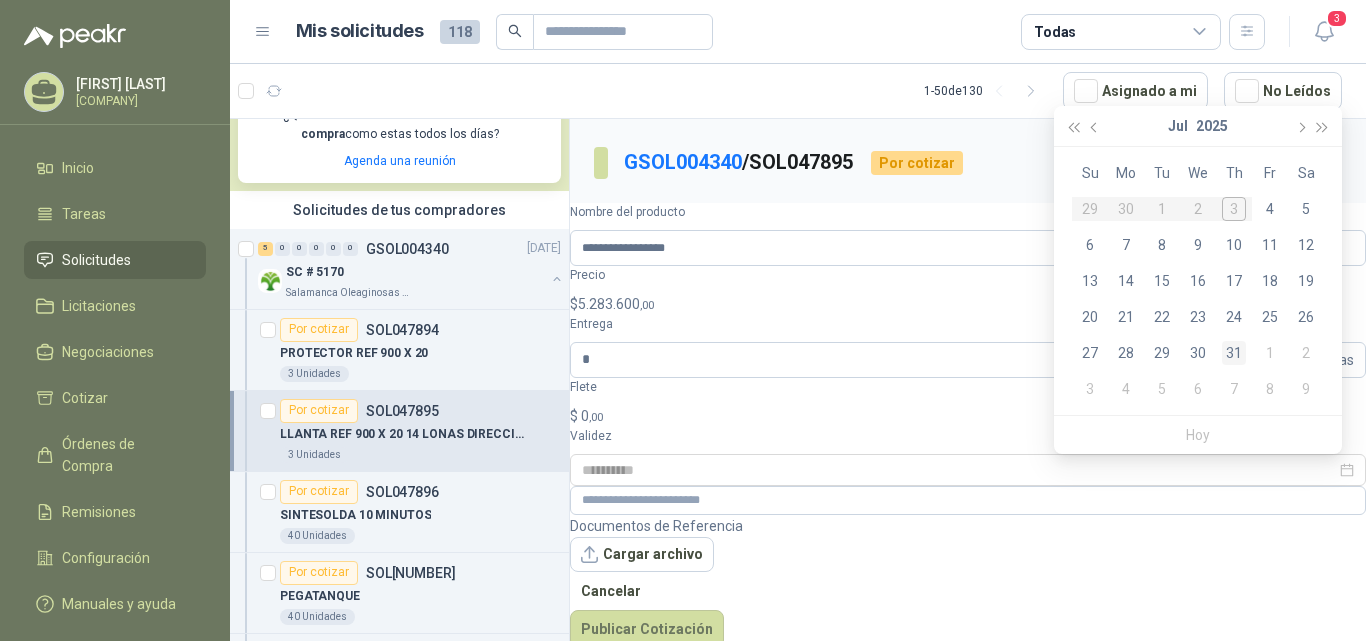 click on "31" at bounding box center [1234, 353] 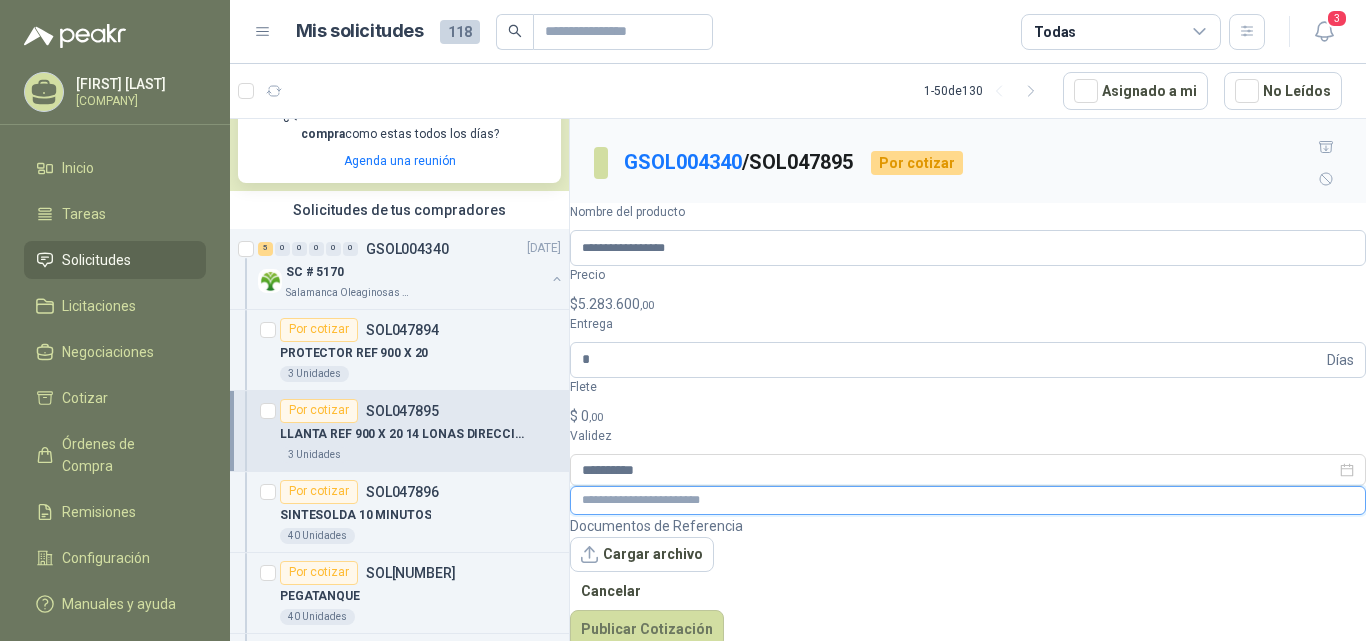 click at bounding box center (968, 500) 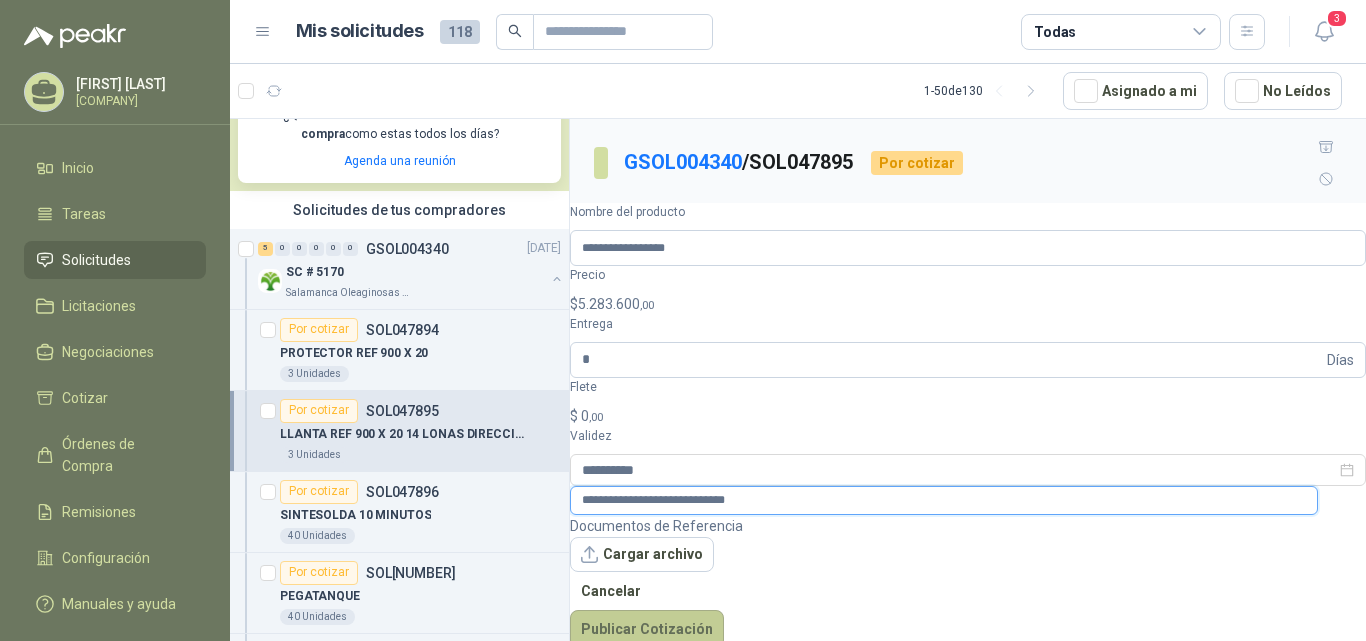 type on "**********" 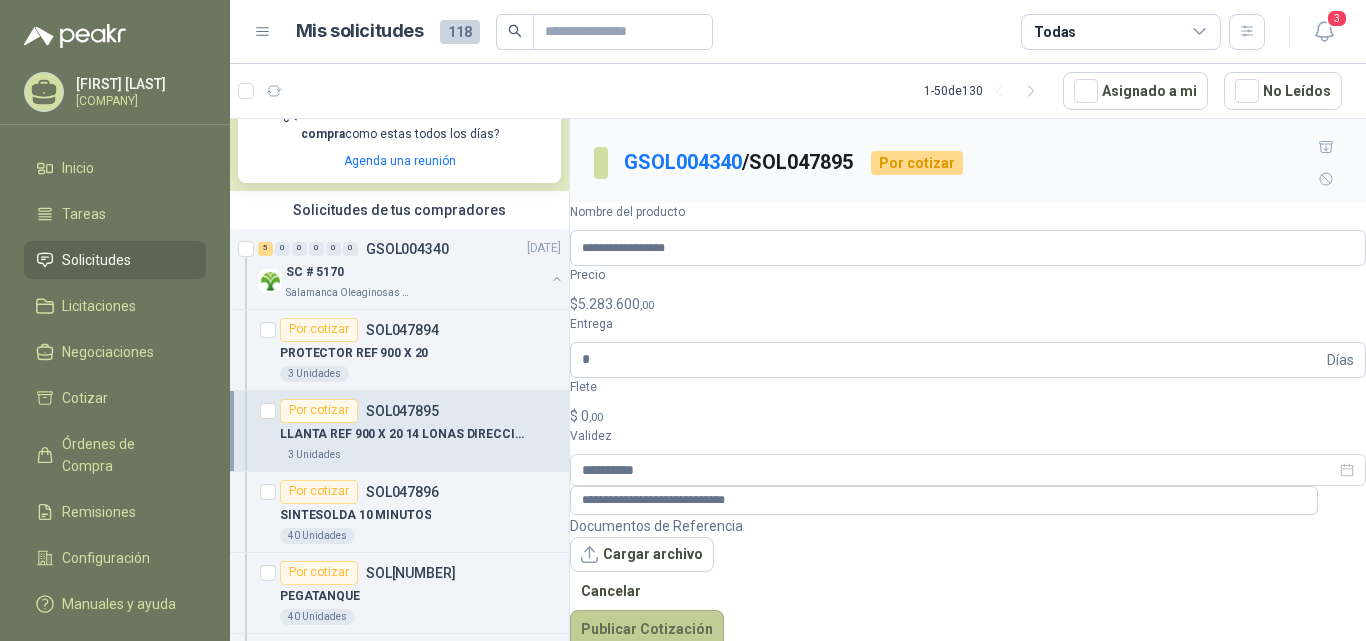 click on "Publicar Cotización" at bounding box center (647, 629) 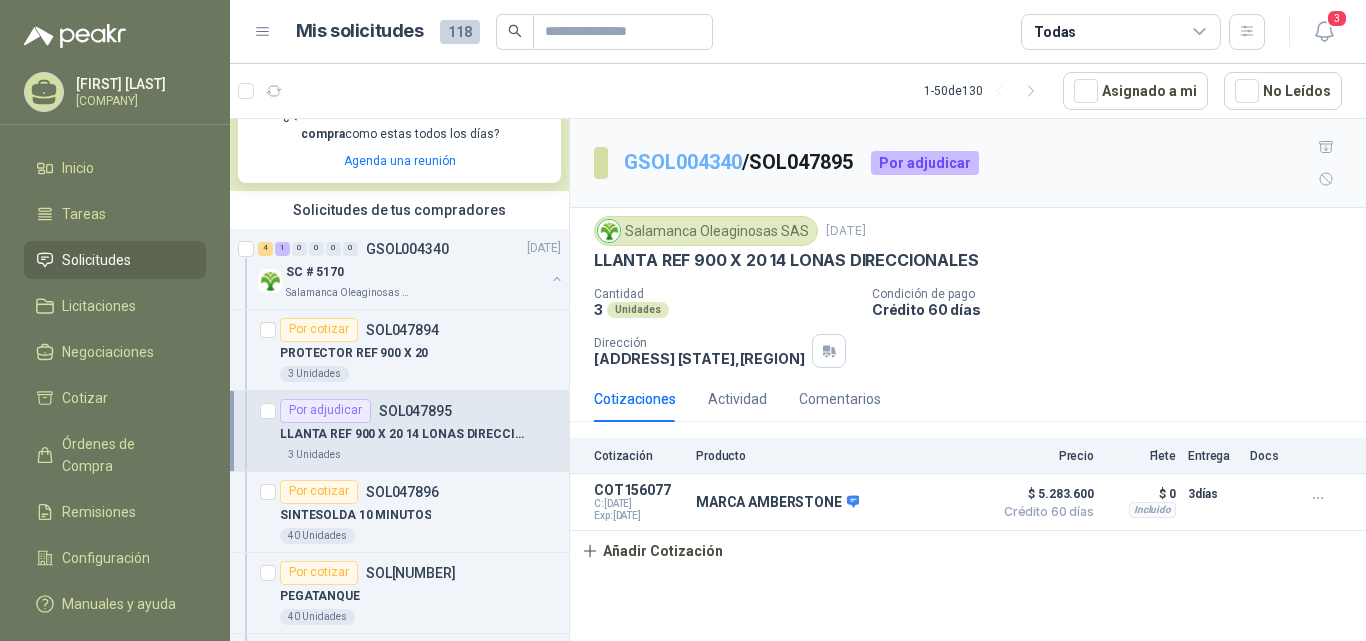 click on "GSOL004340" at bounding box center [683, 162] 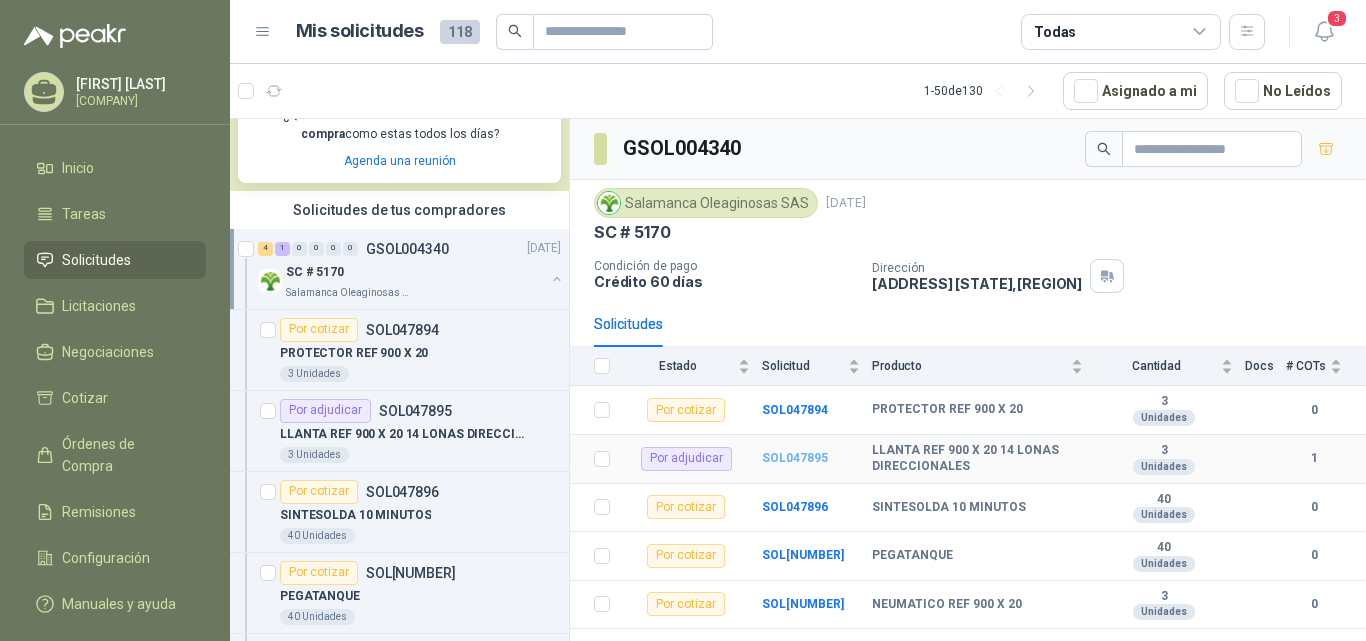 click on "SOL047895" at bounding box center (795, 458) 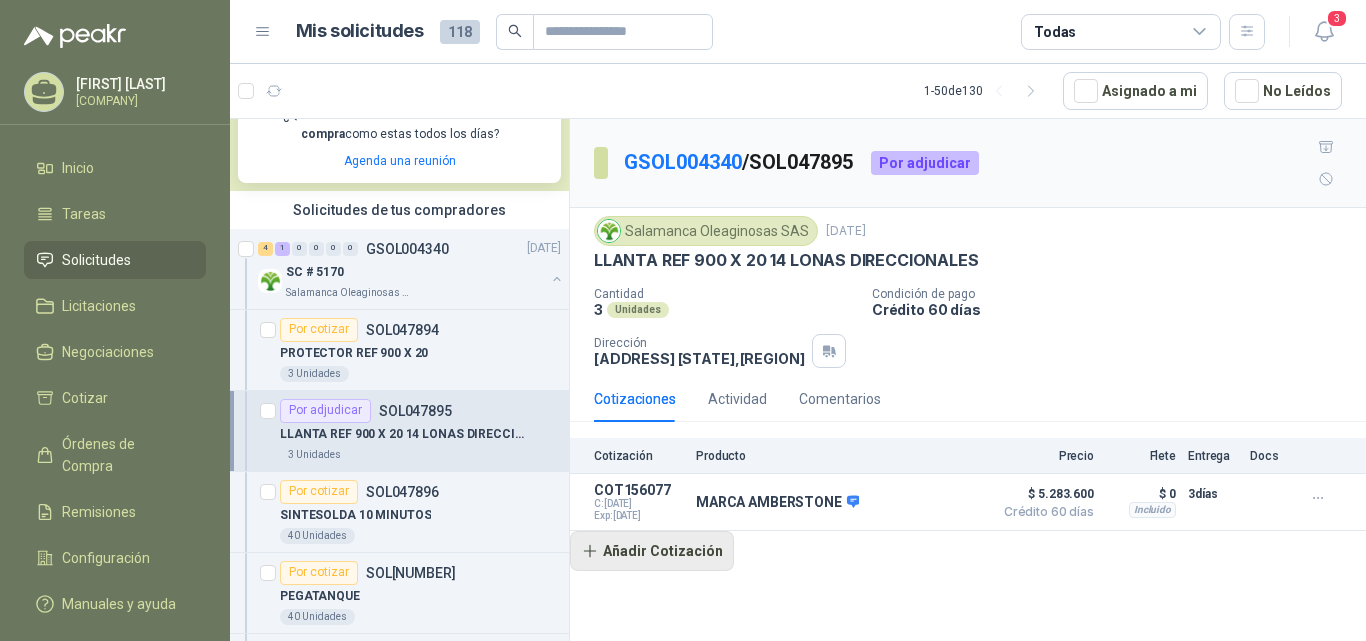 click on "Añadir Cotización" at bounding box center (652, 551) 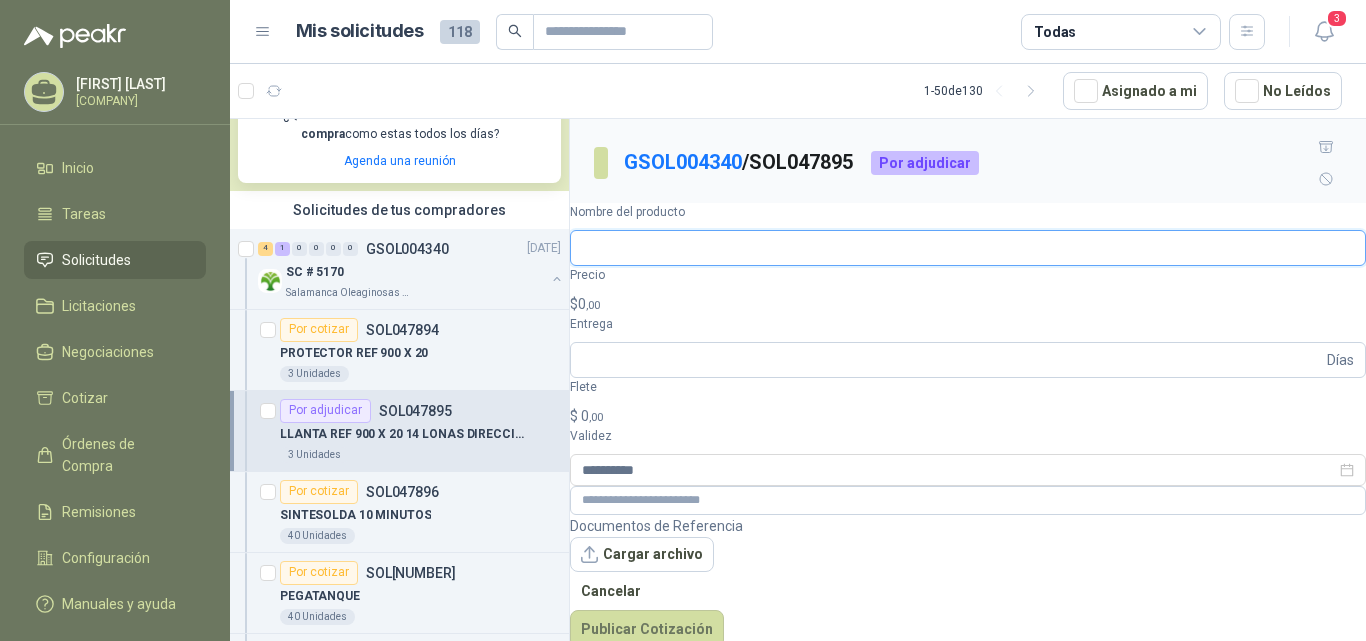 click on "Nombre del producto" at bounding box center [968, 248] 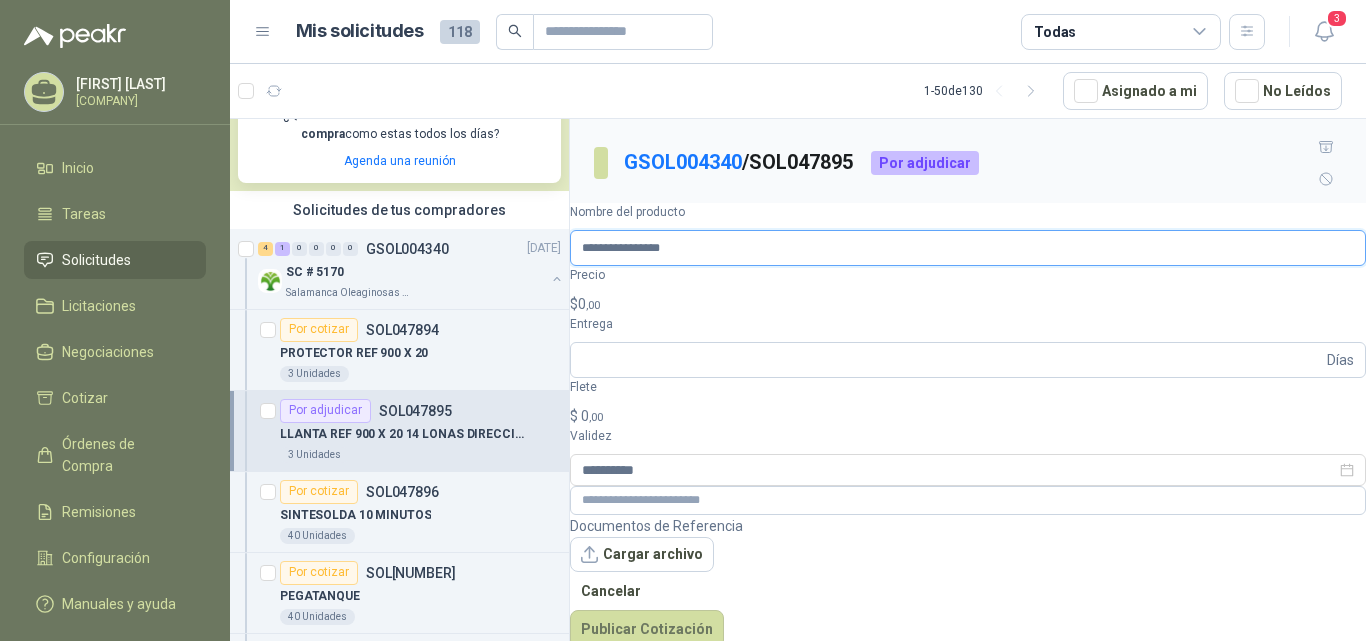 type on "**********" 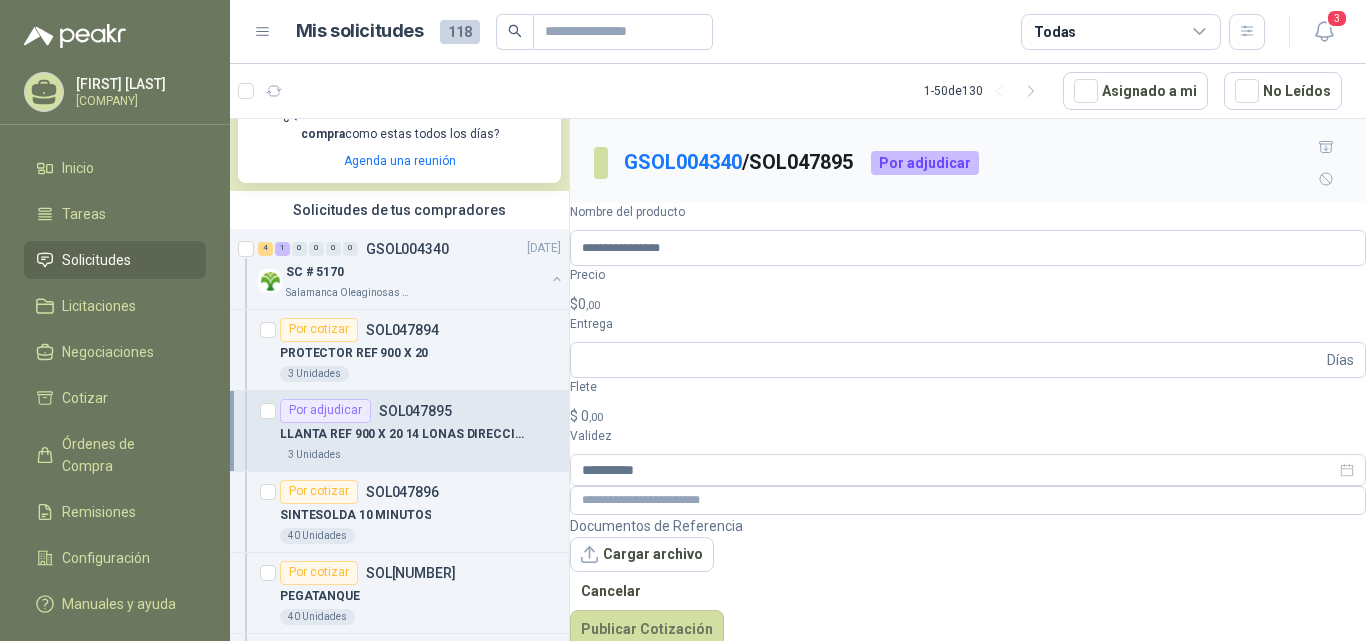 click on "$  0 ,00" at bounding box center (968, 304) 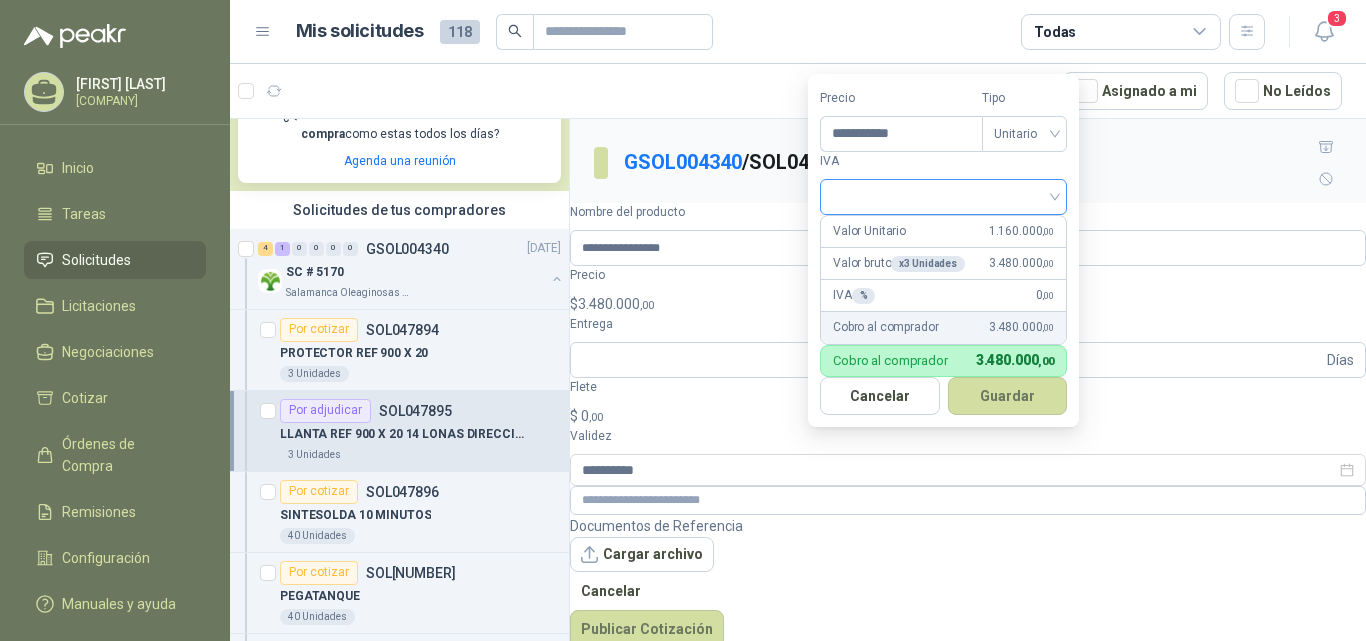 type on "**********" 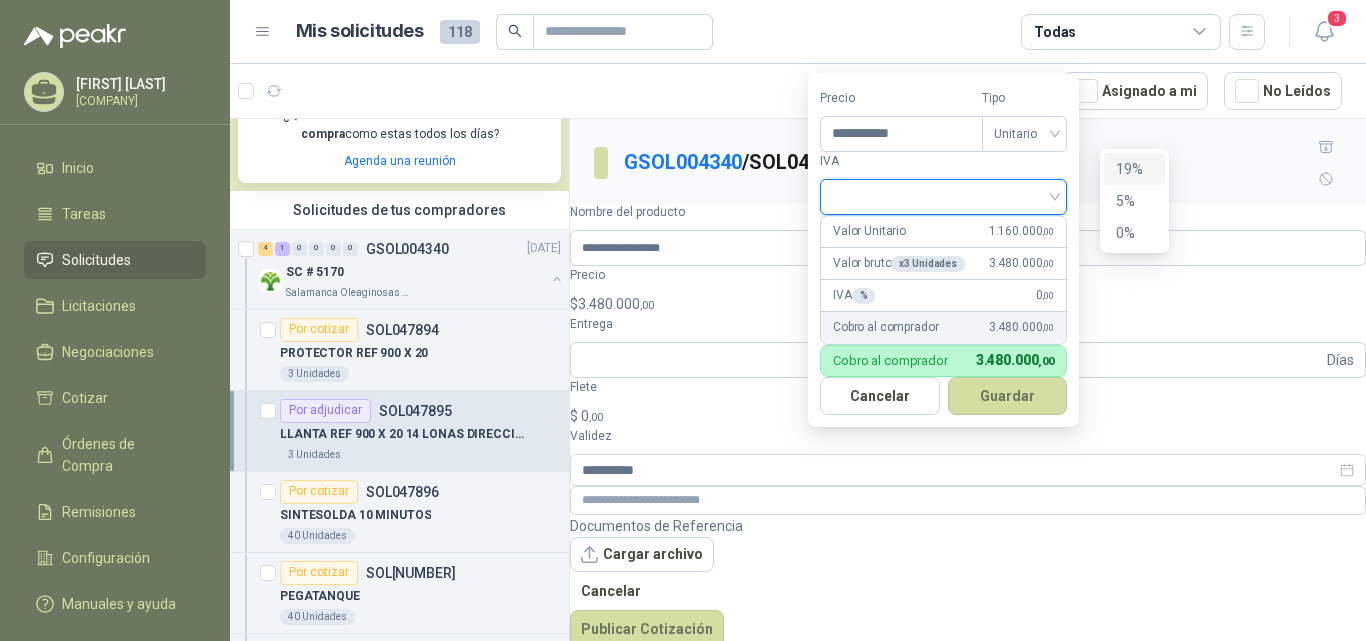 click at bounding box center [943, 195] 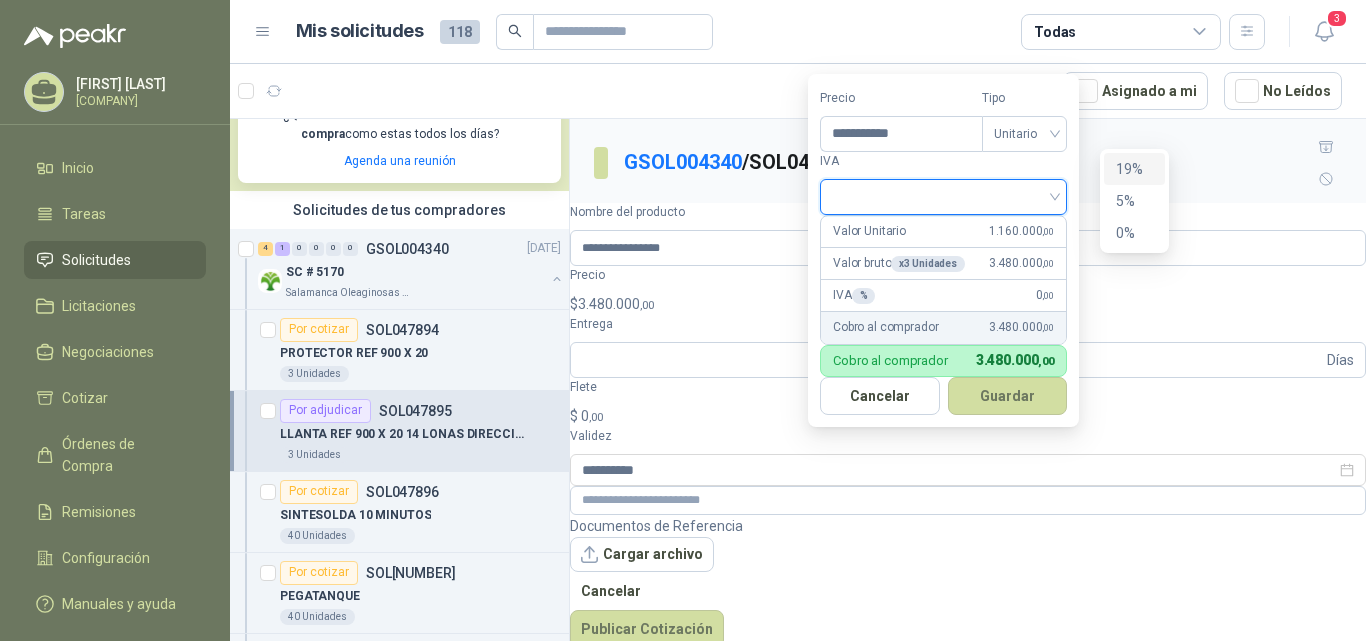 click on "19%" at bounding box center [1134, 169] 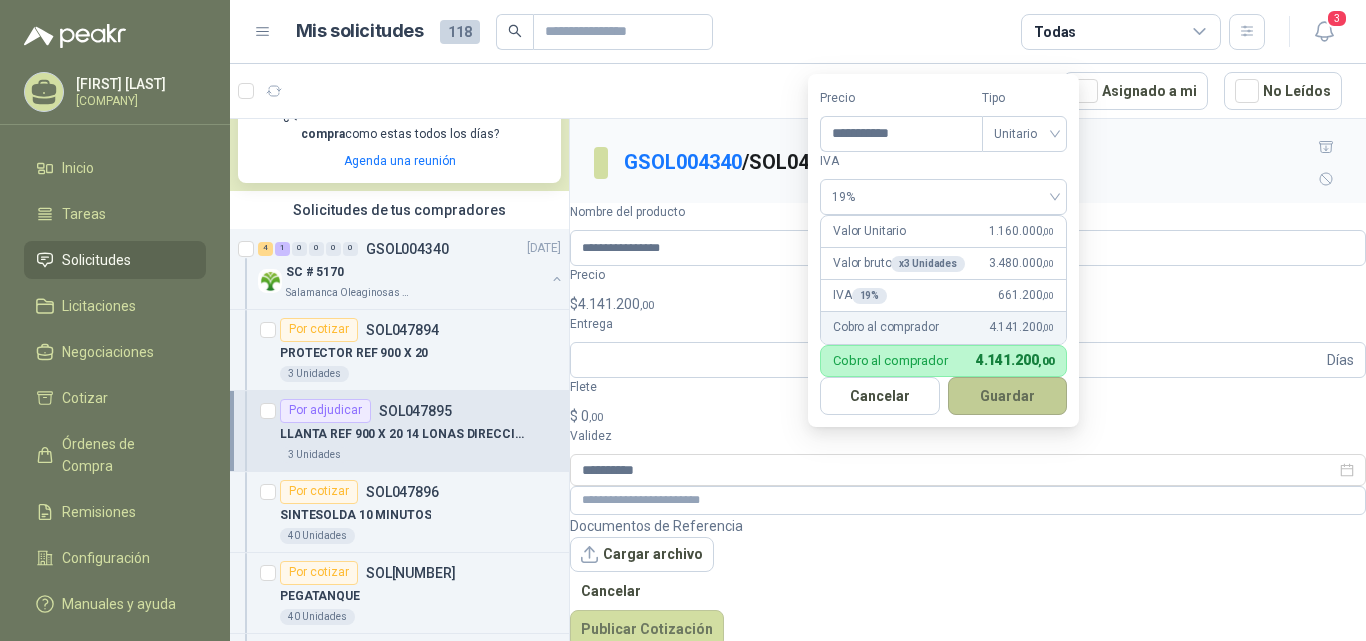 click on "Guardar" at bounding box center [1008, 396] 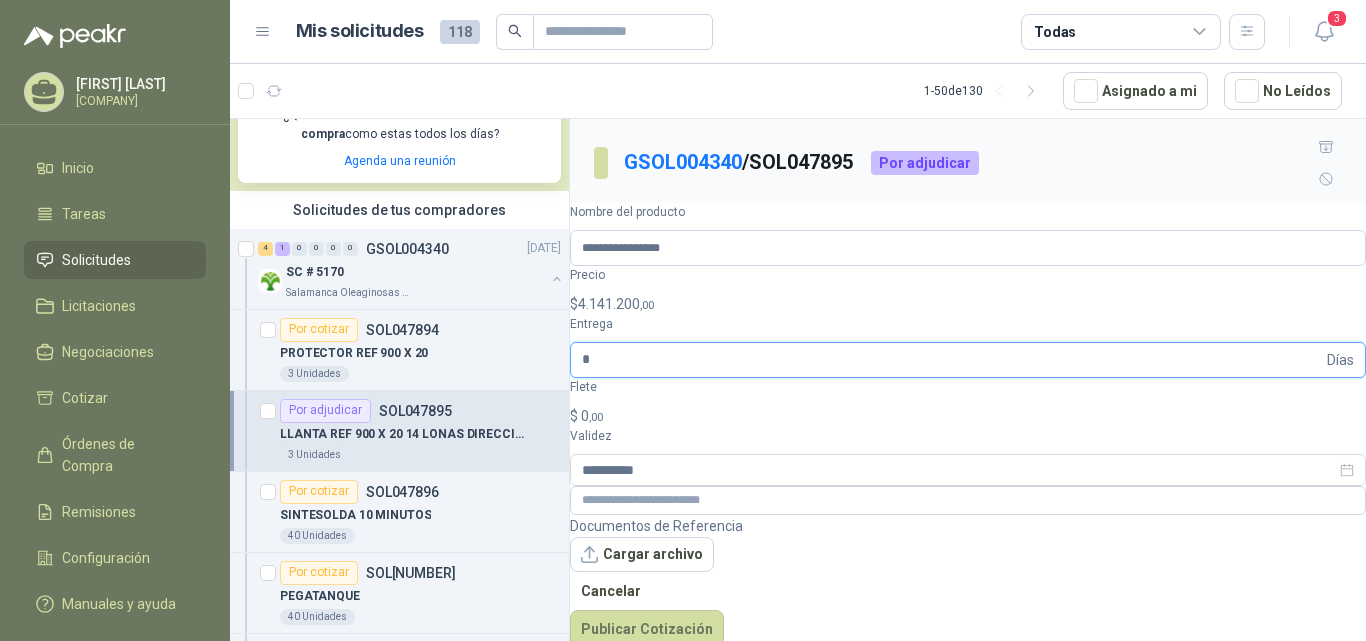 type on "*" 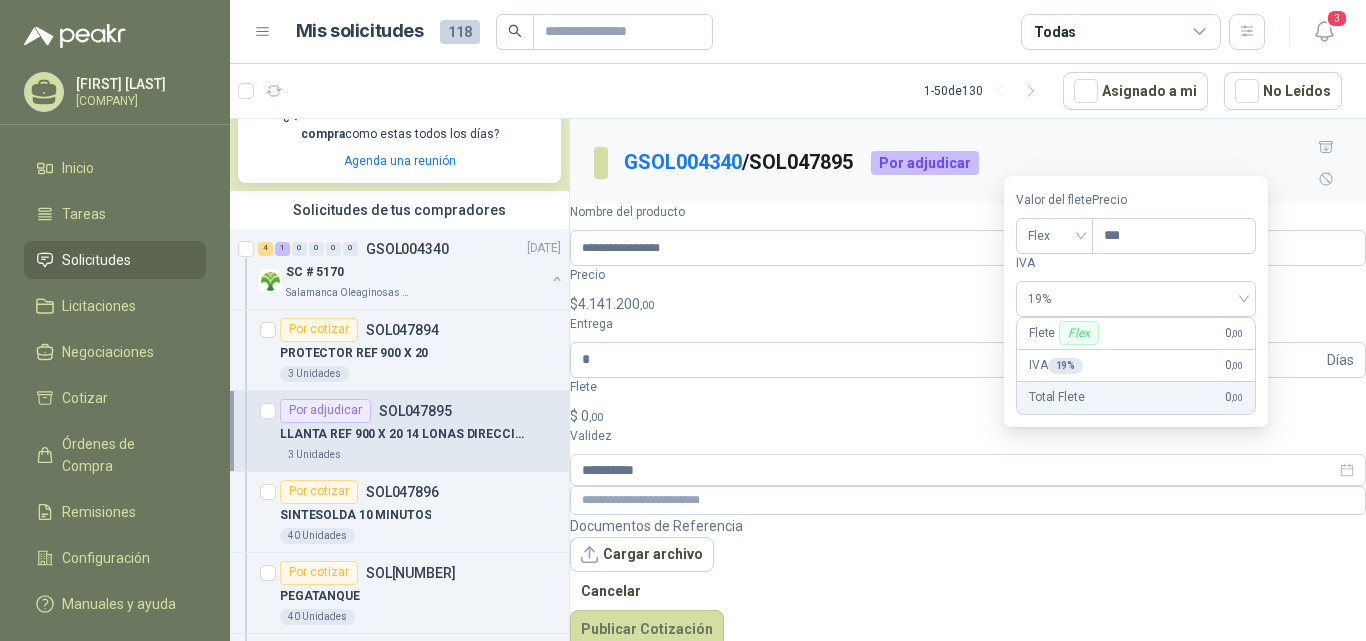 click on "0 ,00" at bounding box center (592, 416) 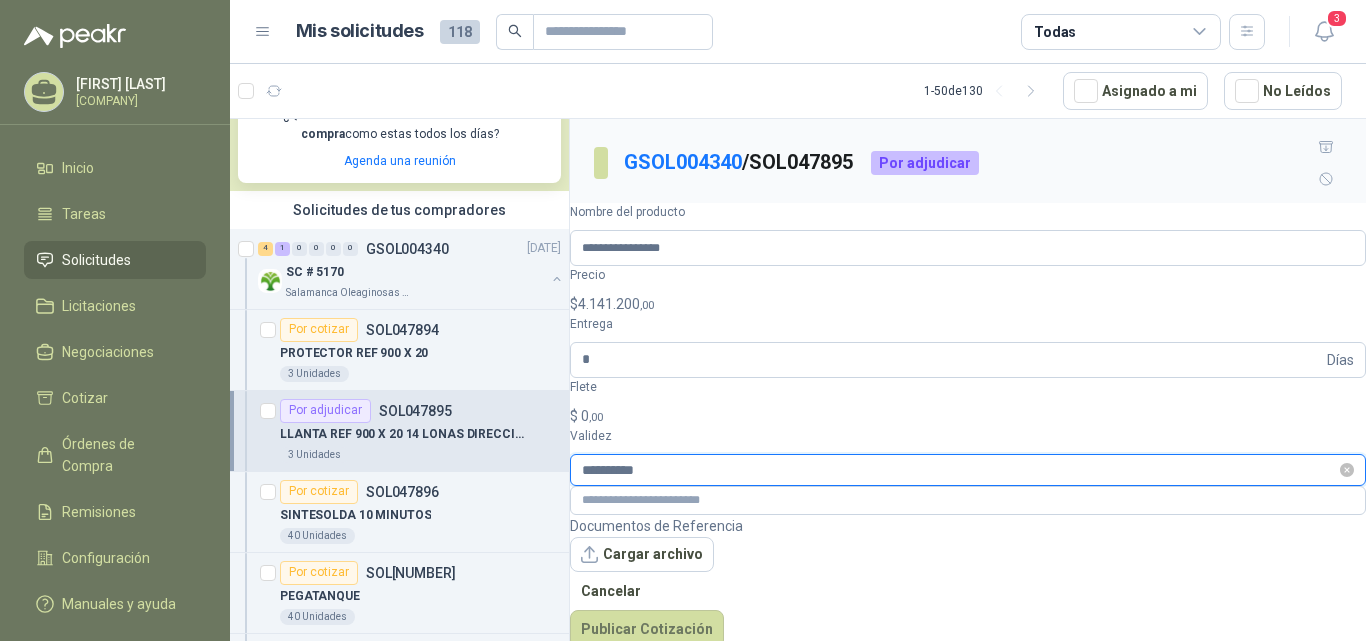 click on "**********" at bounding box center (959, 470) 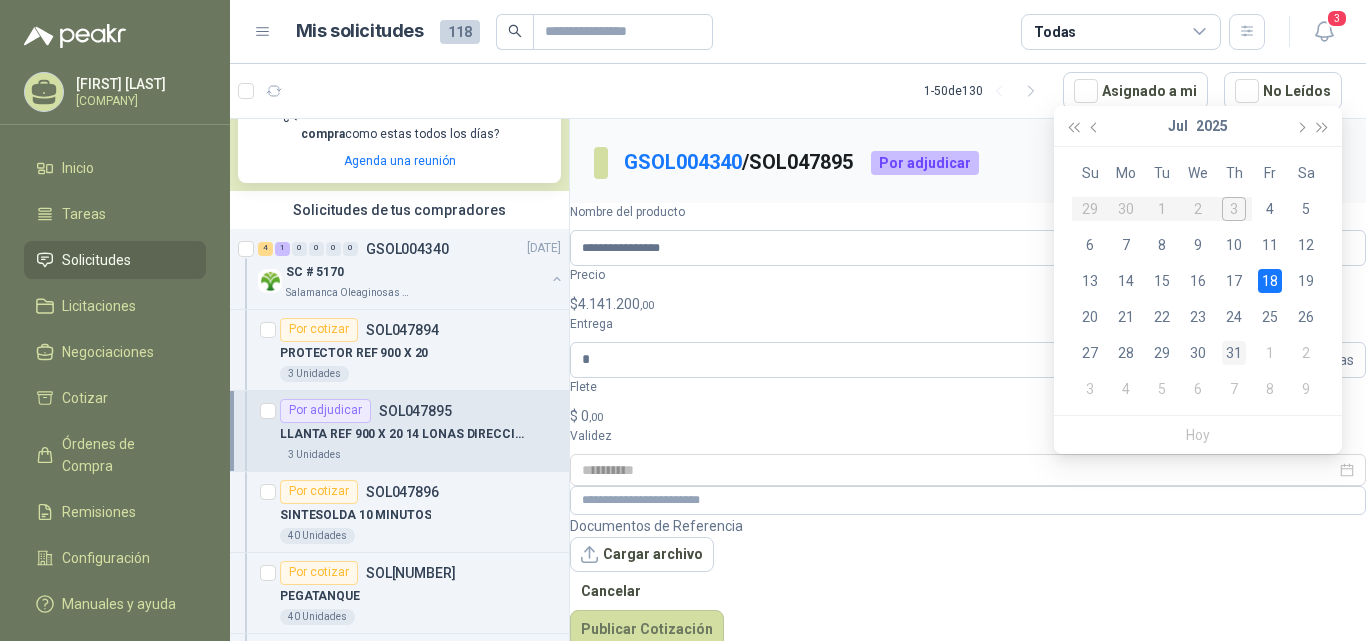 click on "31" at bounding box center [1234, 353] 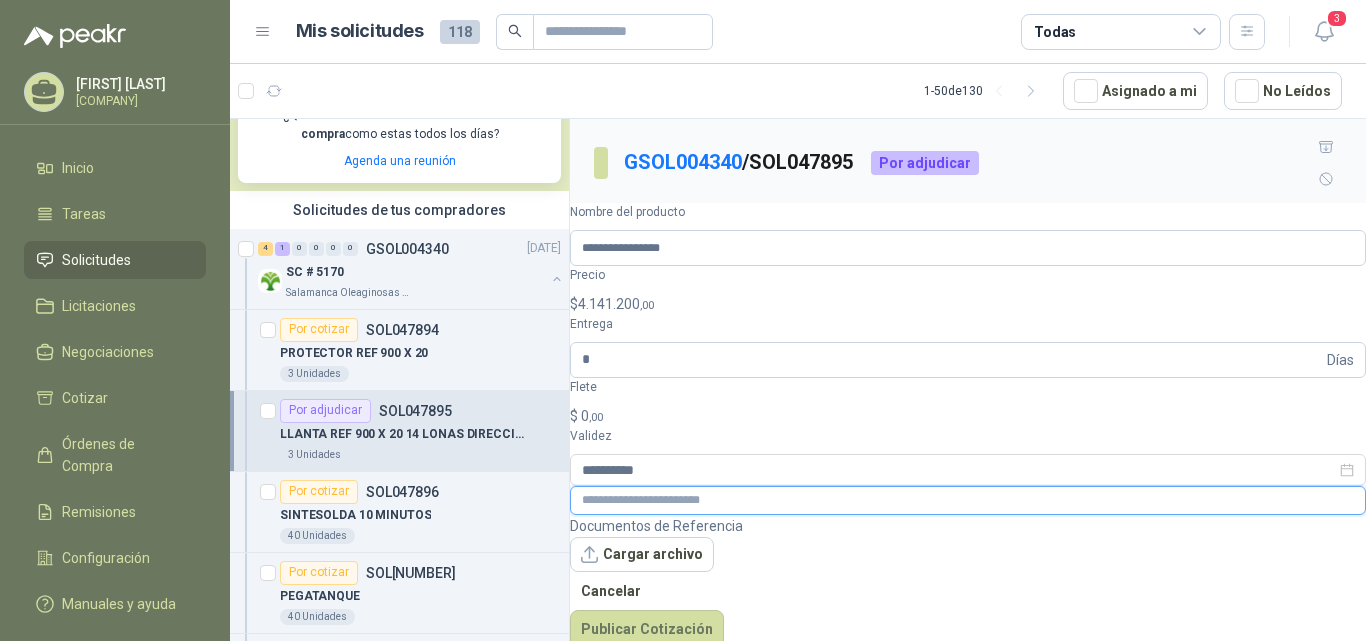 click at bounding box center (968, 500) 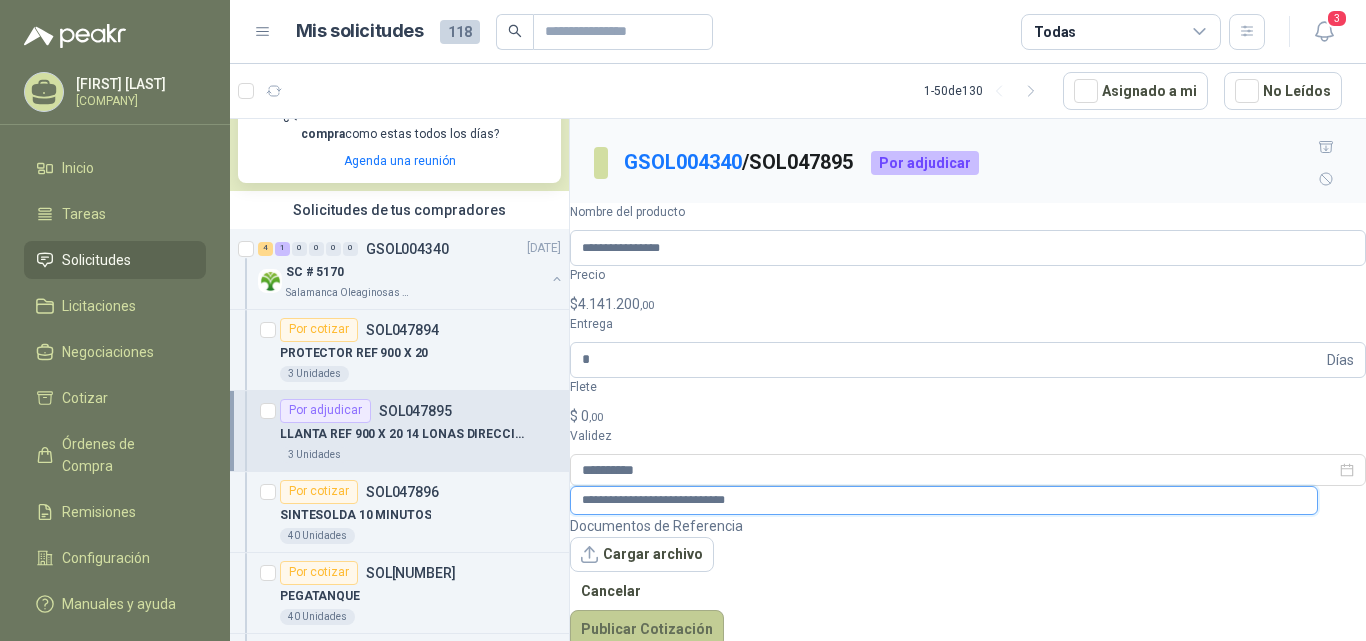 type on "**********" 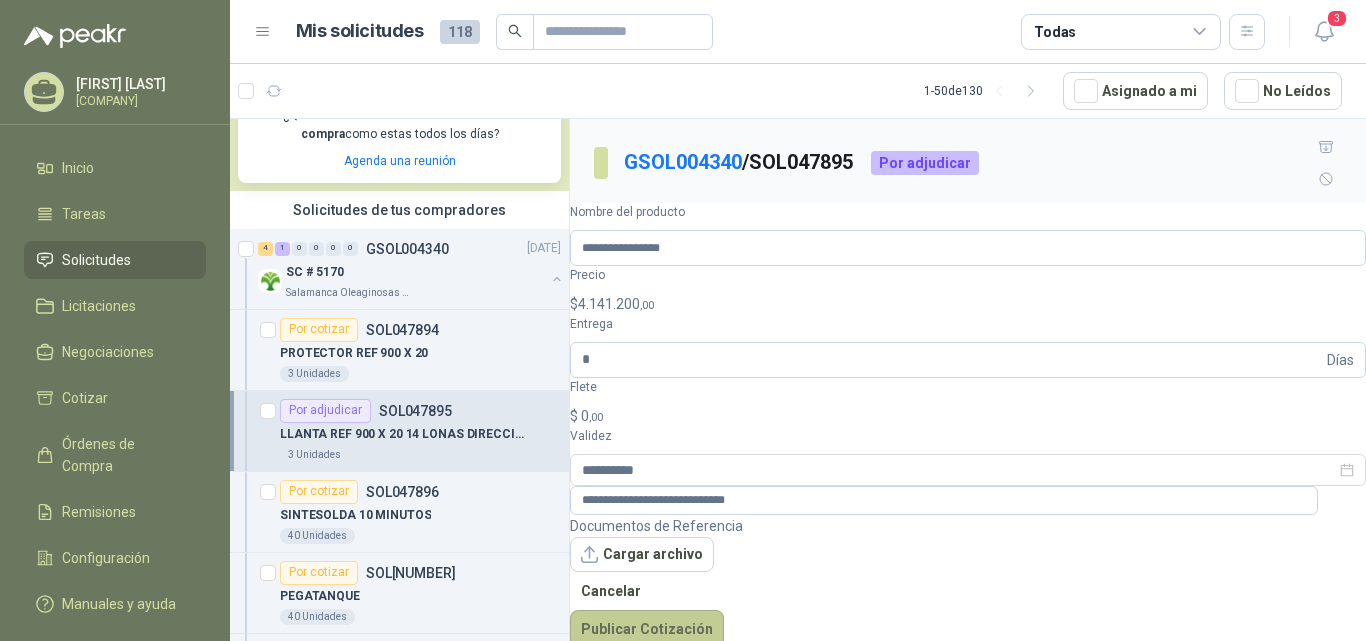 click on "Publicar Cotización" at bounding box center [647, 629] 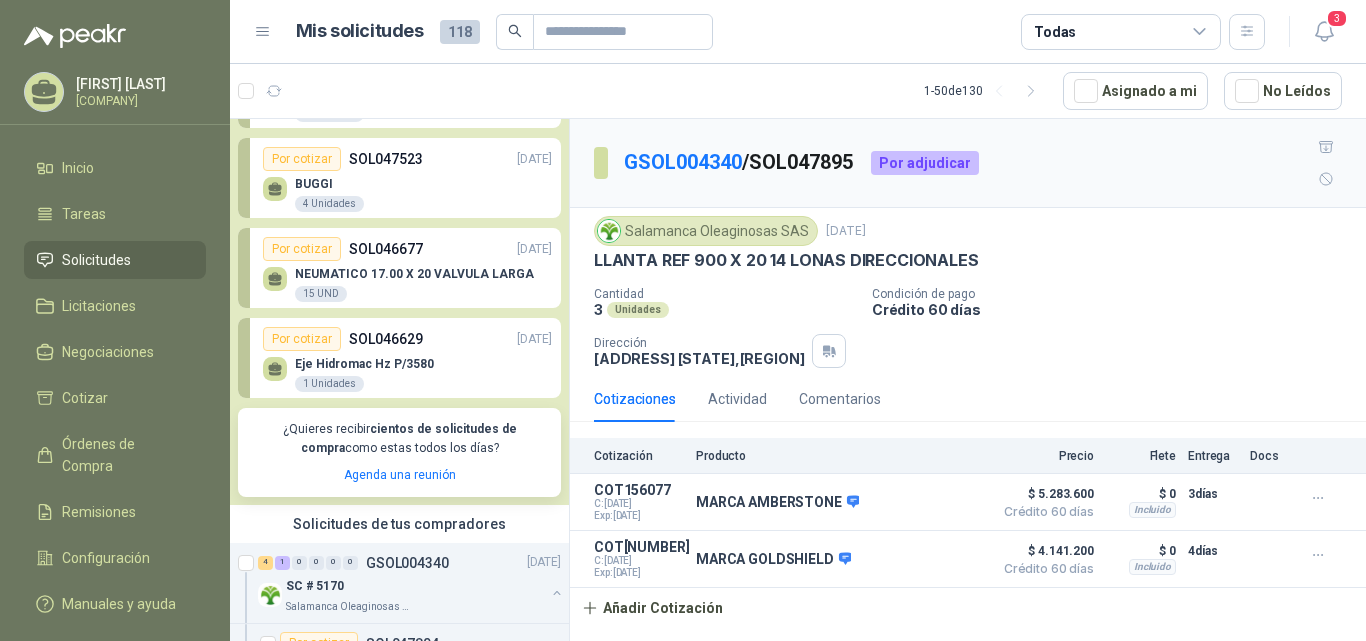 scroll, scrollTop: 0, scrollLeft: 0, axis: both 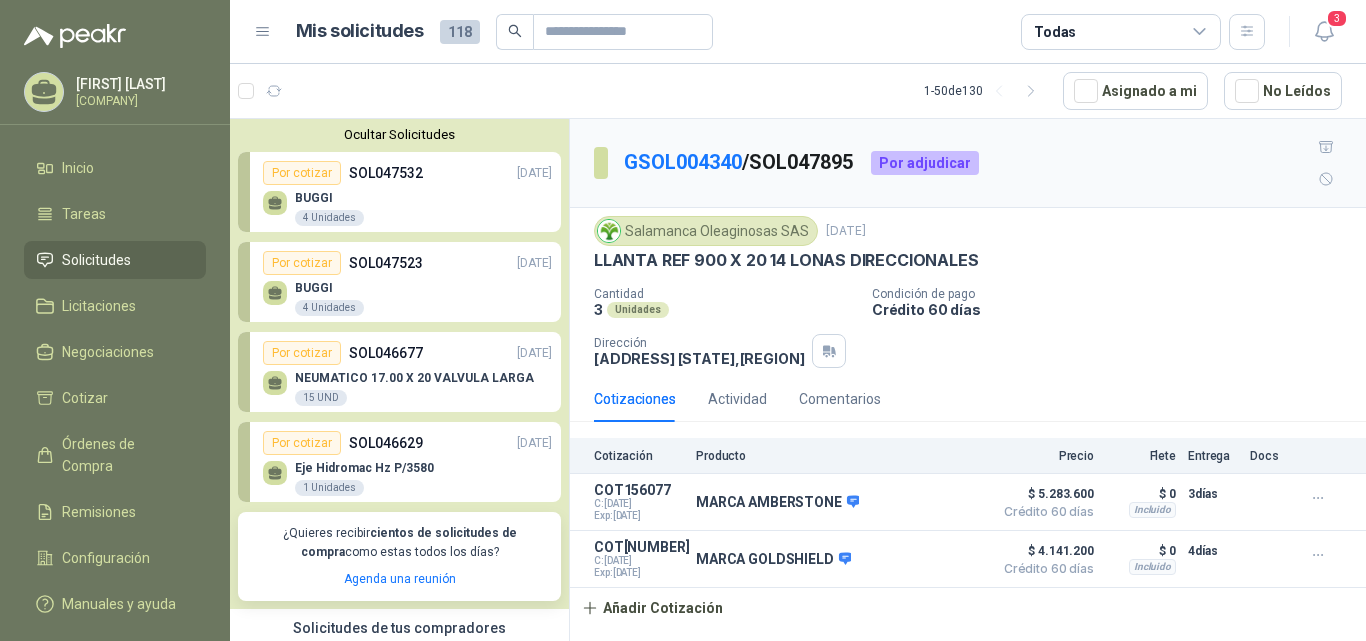 click on "SOL047532" at bounding box center (386, 173) 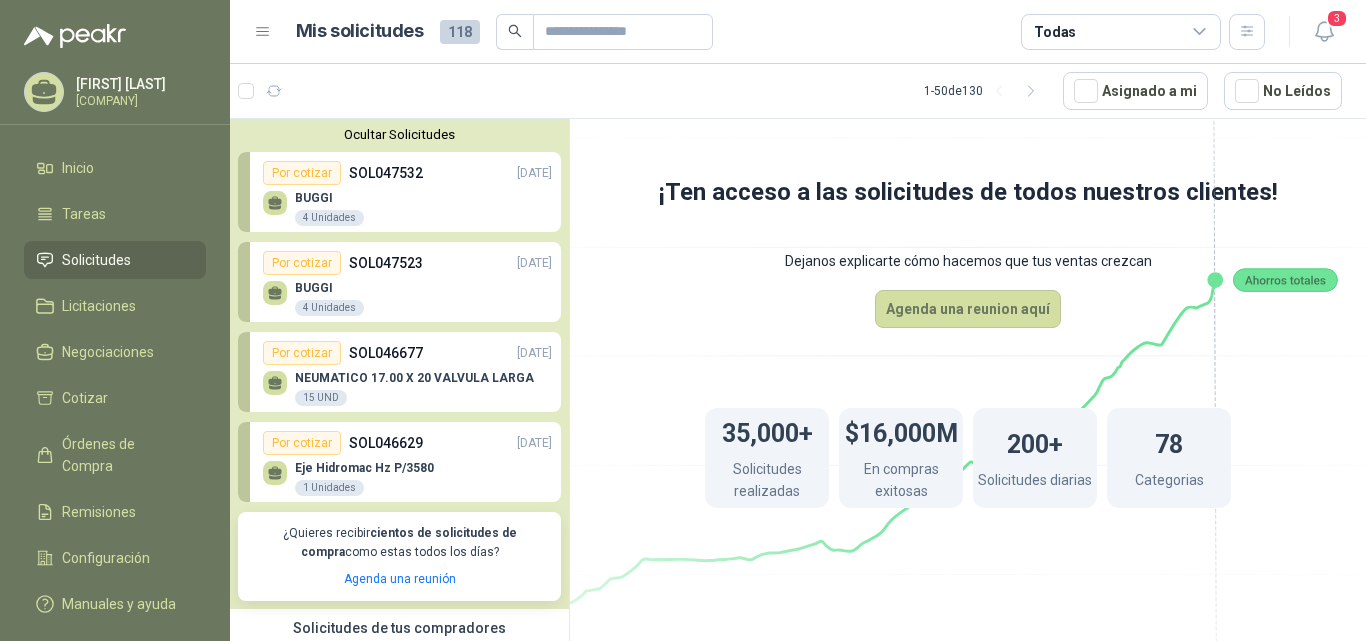 click on "SOL046677" at bounding box center (386, 353) 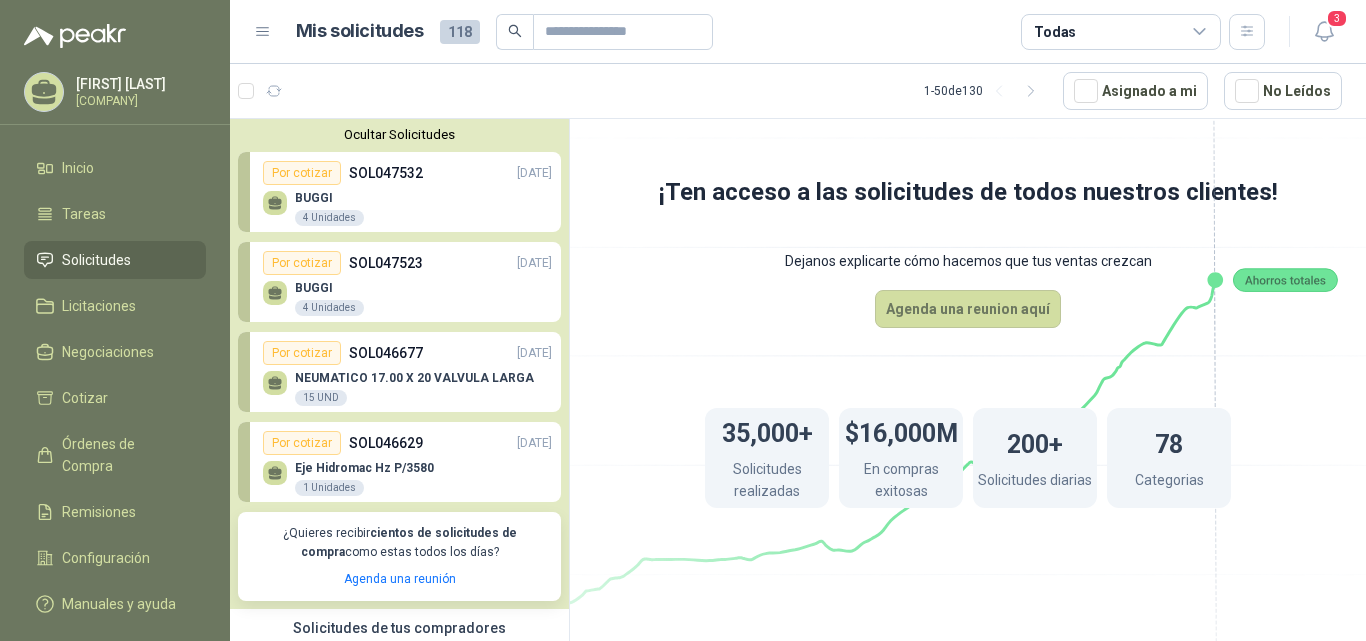click at bounding box center [275, 383] 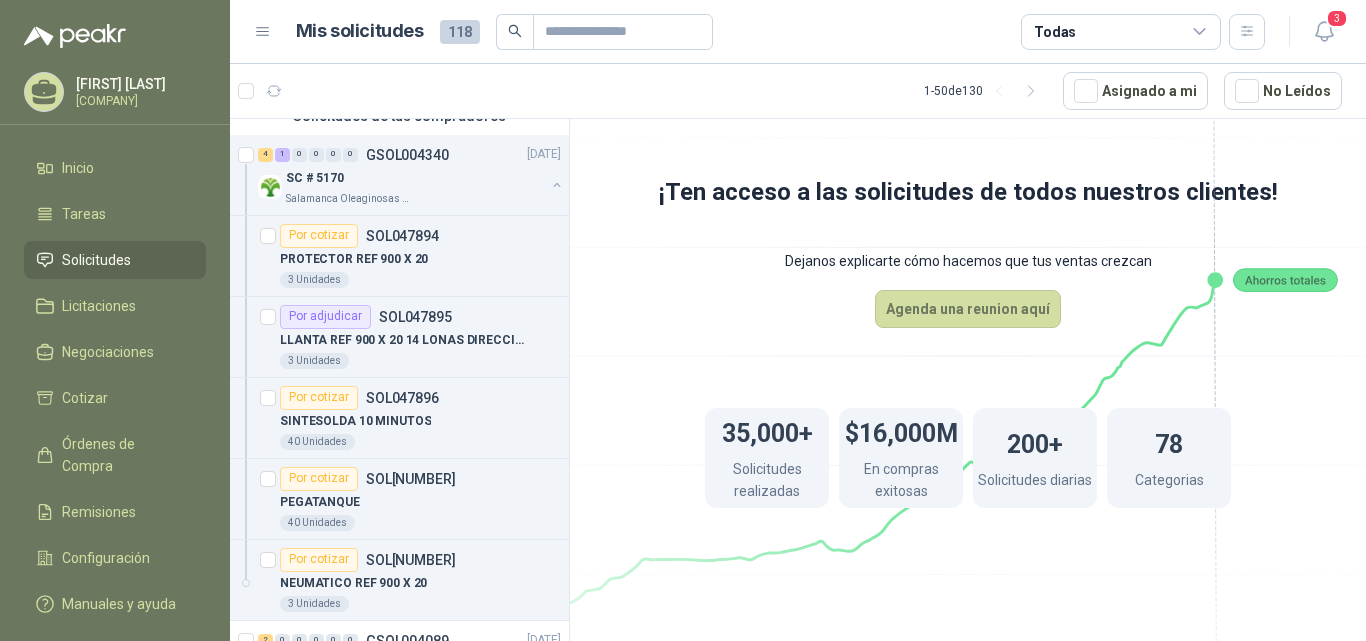 scroll, scrollTop: 521, scrollLeft: 0, axis: vertical 